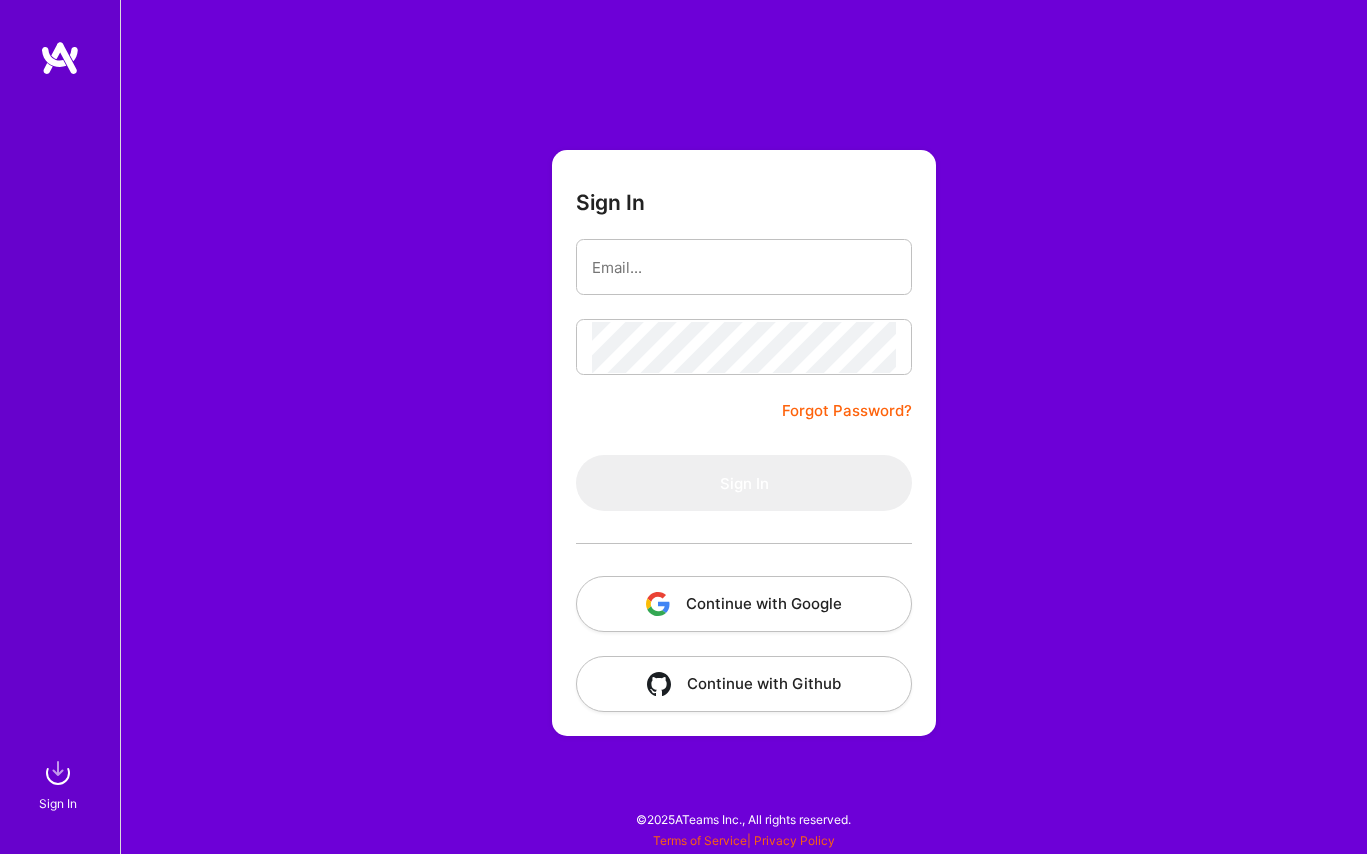 scroll, scrollTop: 0, scrollLeft: 0, axis: both 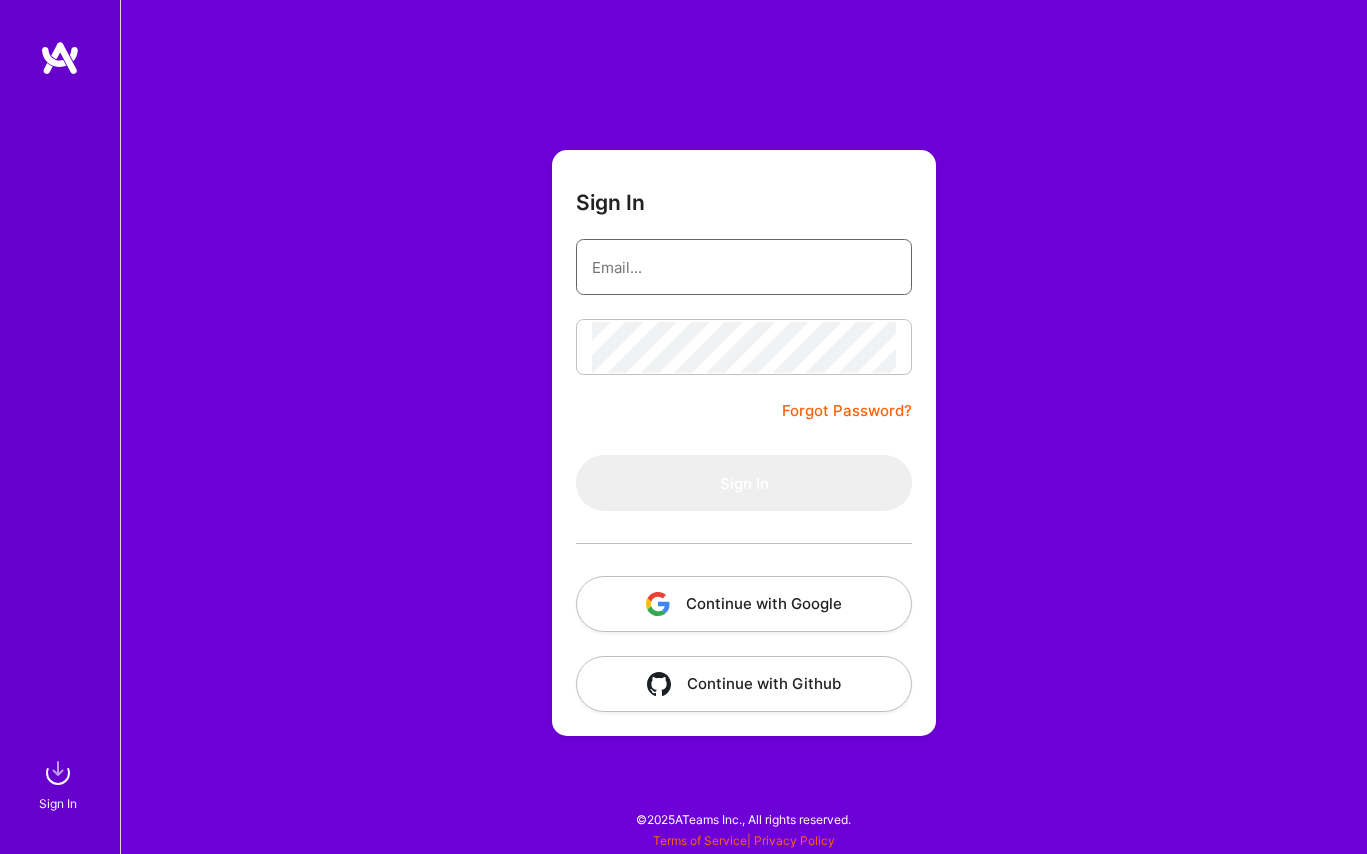 type on "[EMAIL_ADDRESS][DOMAIN_NAME]" 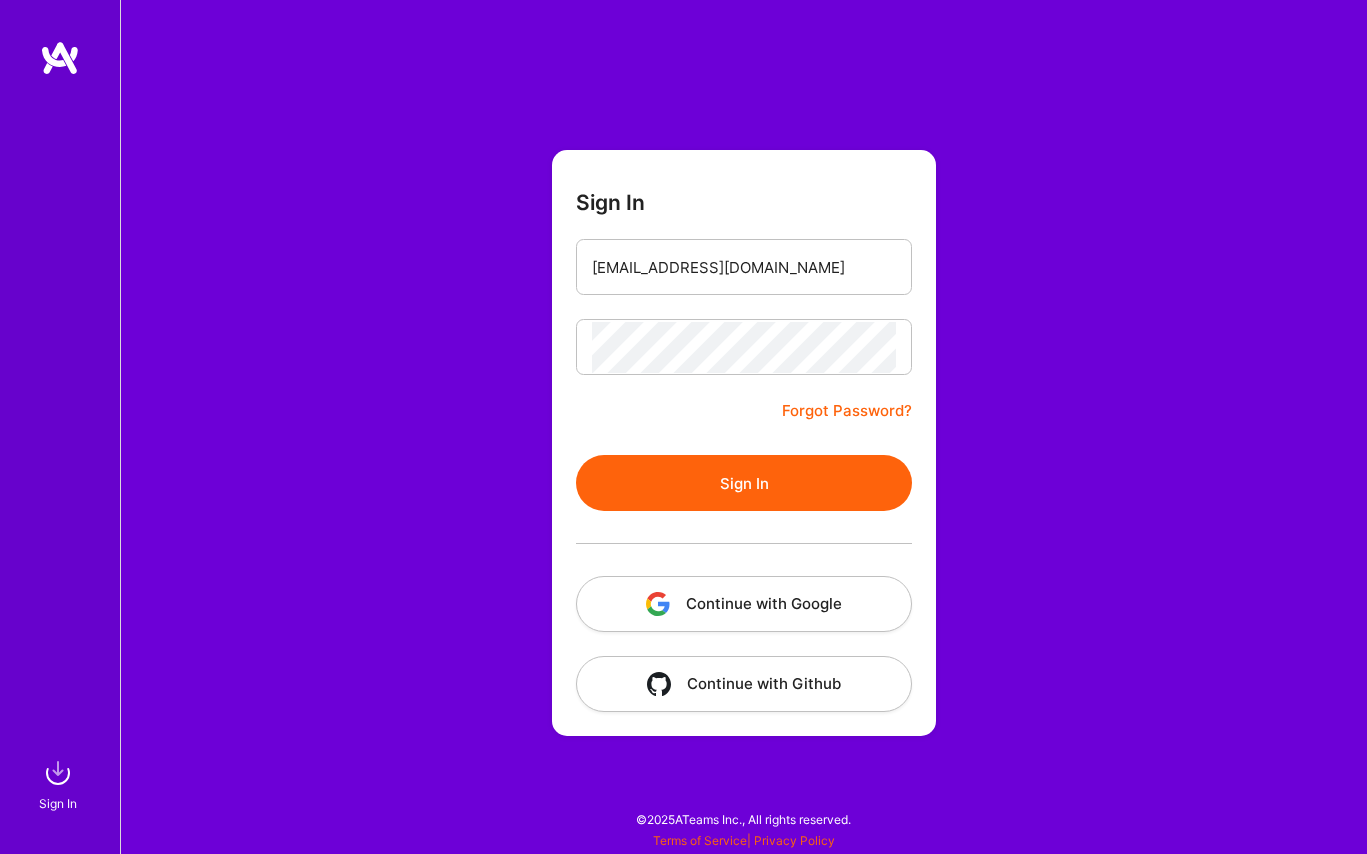 click on "Sign In" at bounding box center [744, 483] 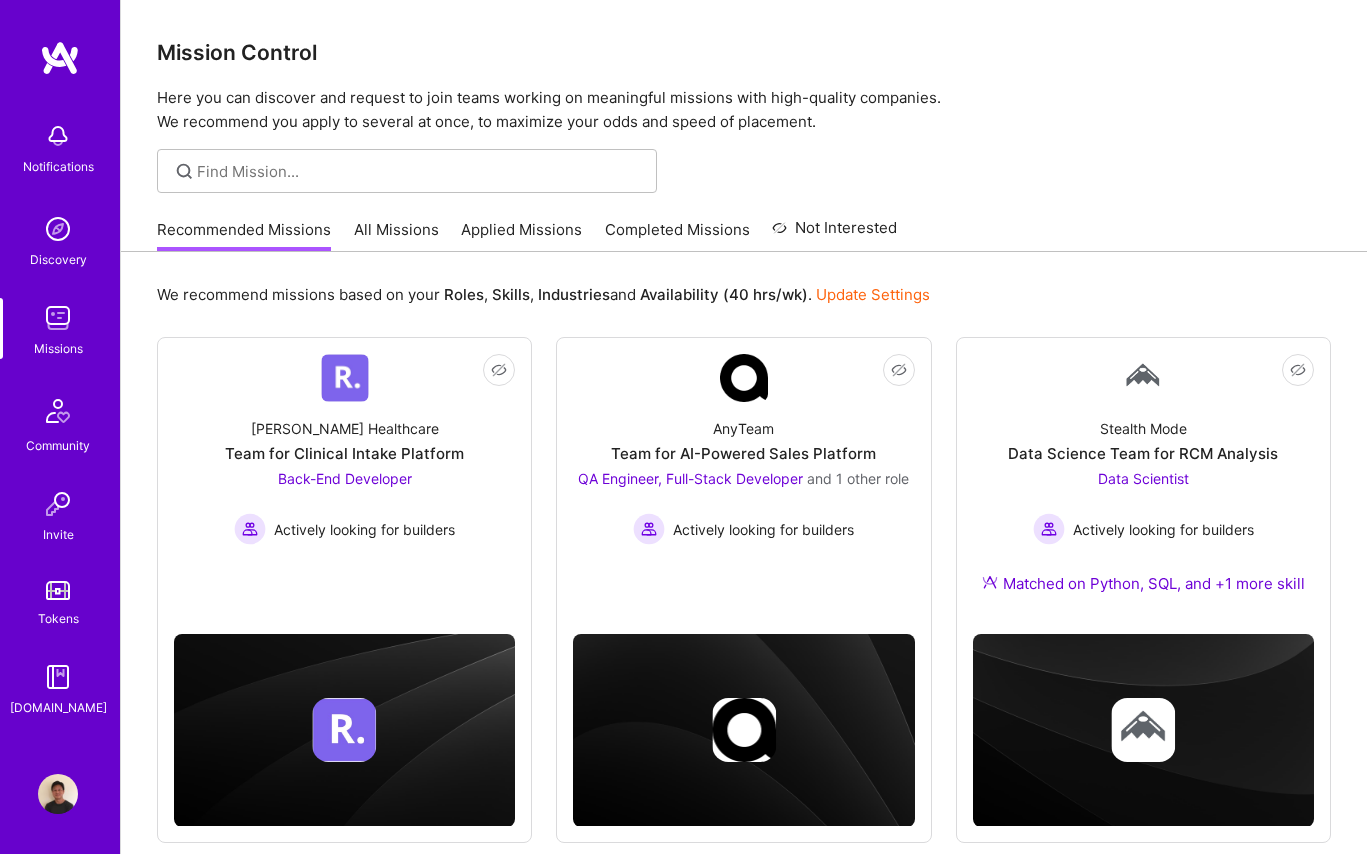 click at bounding box center [58, 794] 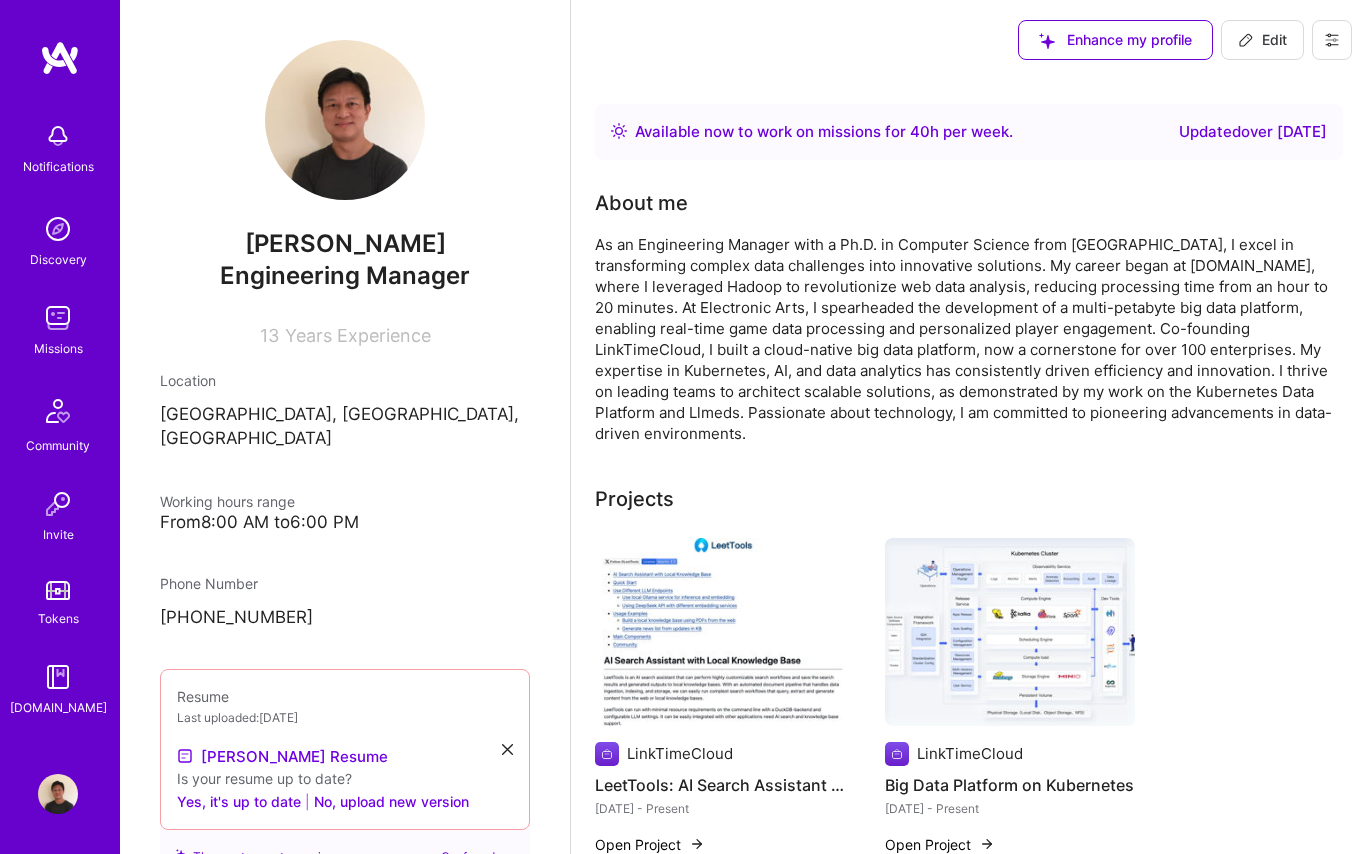 click on "Edit" at bounding box center (1262, 40) 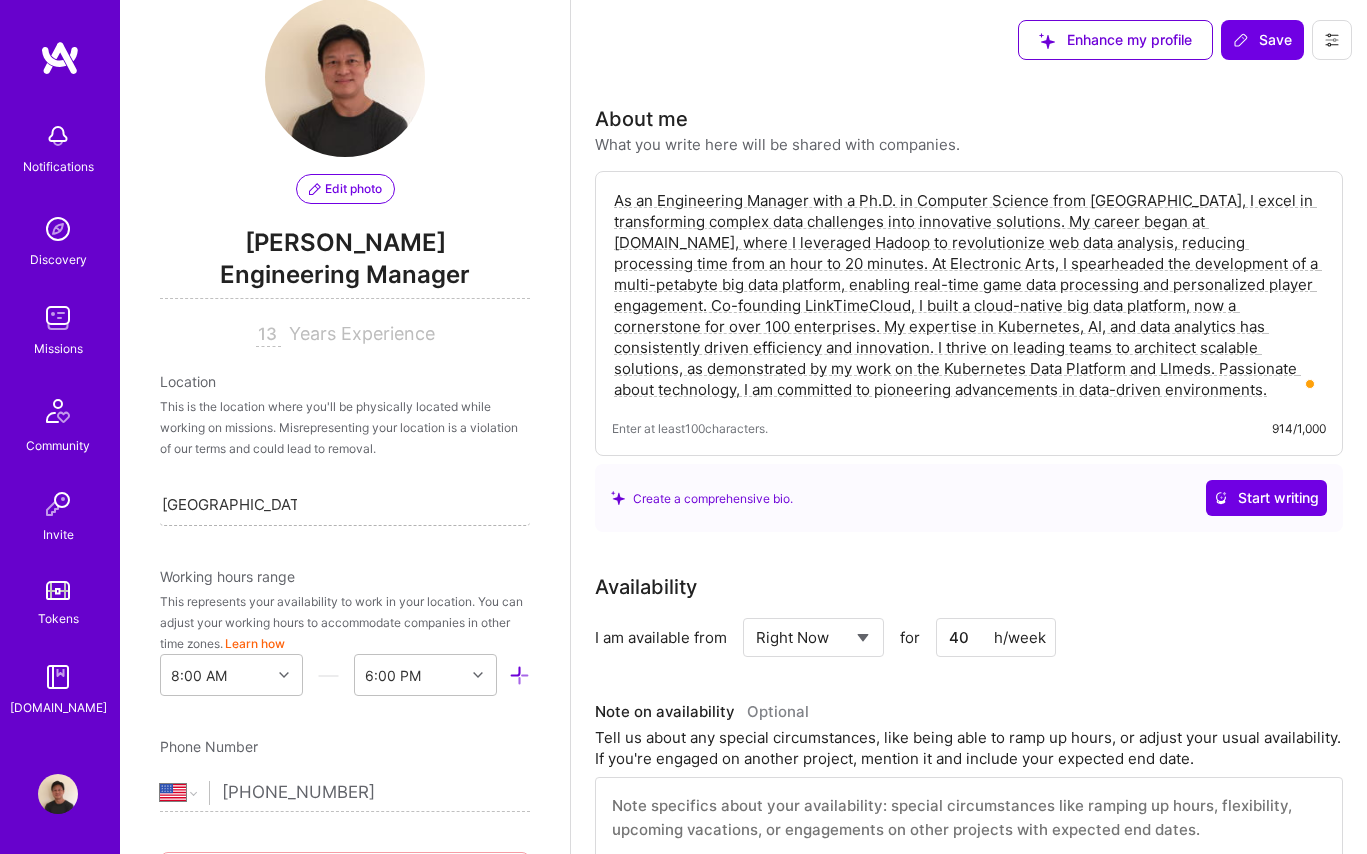scroll, scrollTop: 0, scrollLeft: 0, axis: both 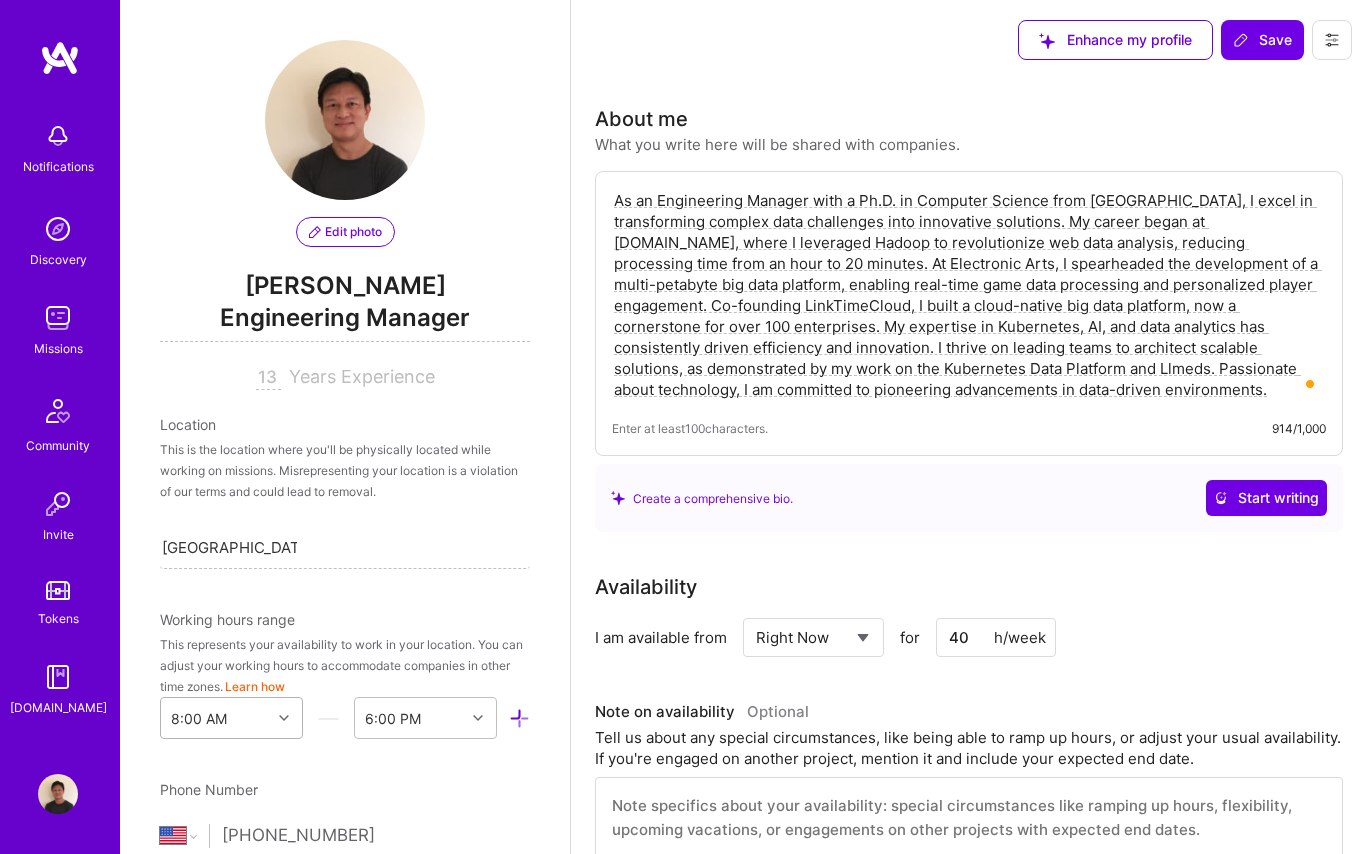 click on "8:00 AM" at bounding box center [231, 718] 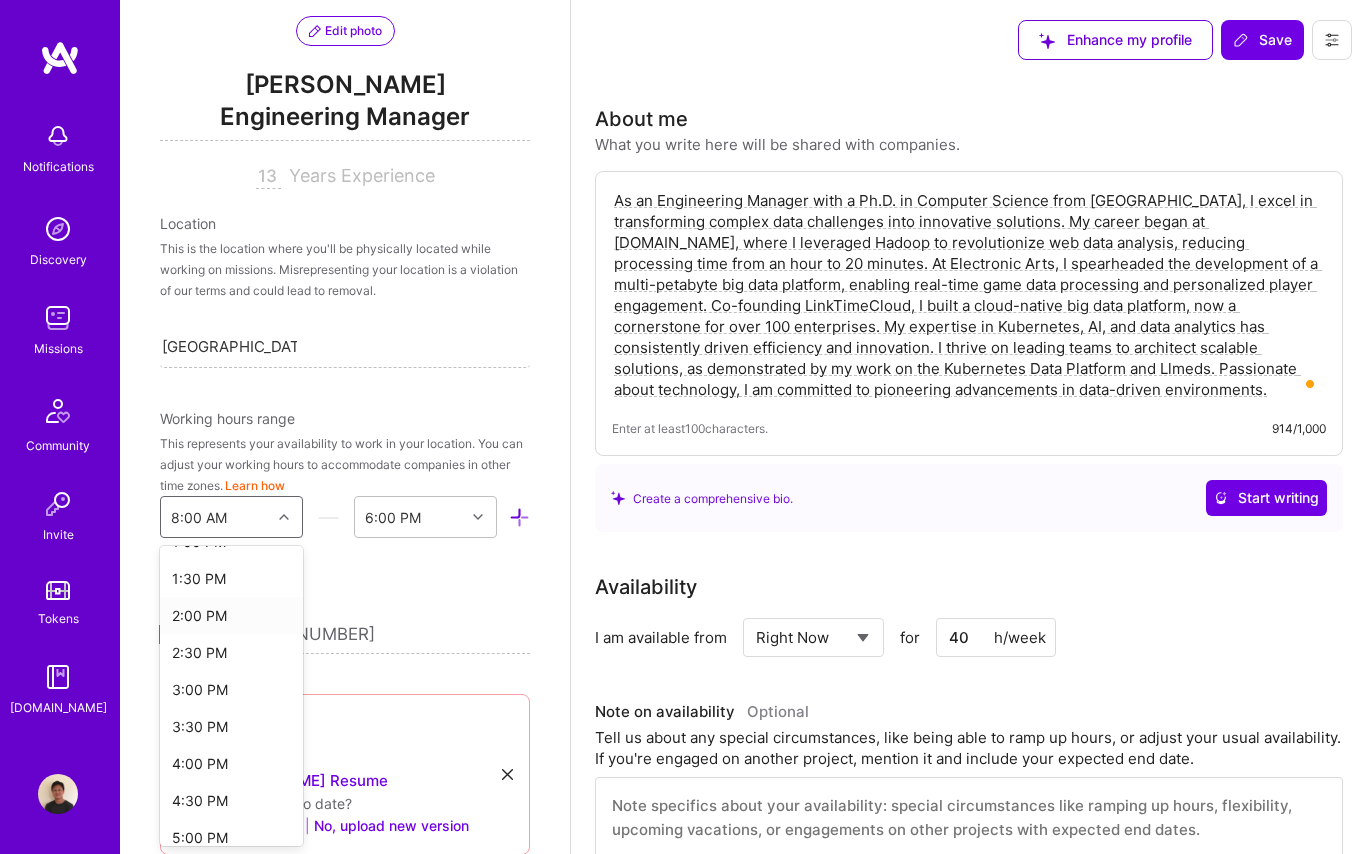 scroll, scrollTop: 0, scrollLeft: 0, axis: both 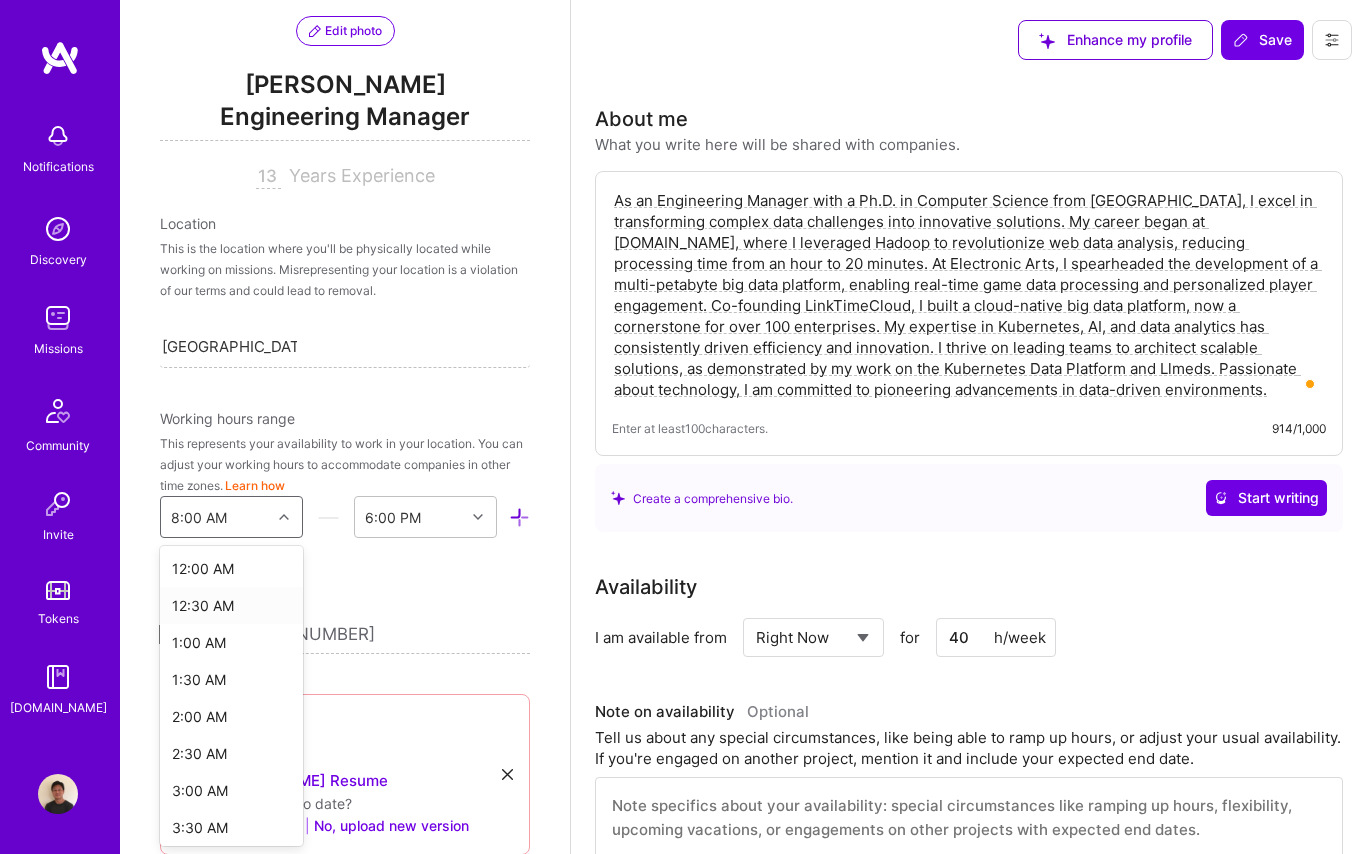 click on "[PHONE_NUMBER]" at bounding box center [376, 635] 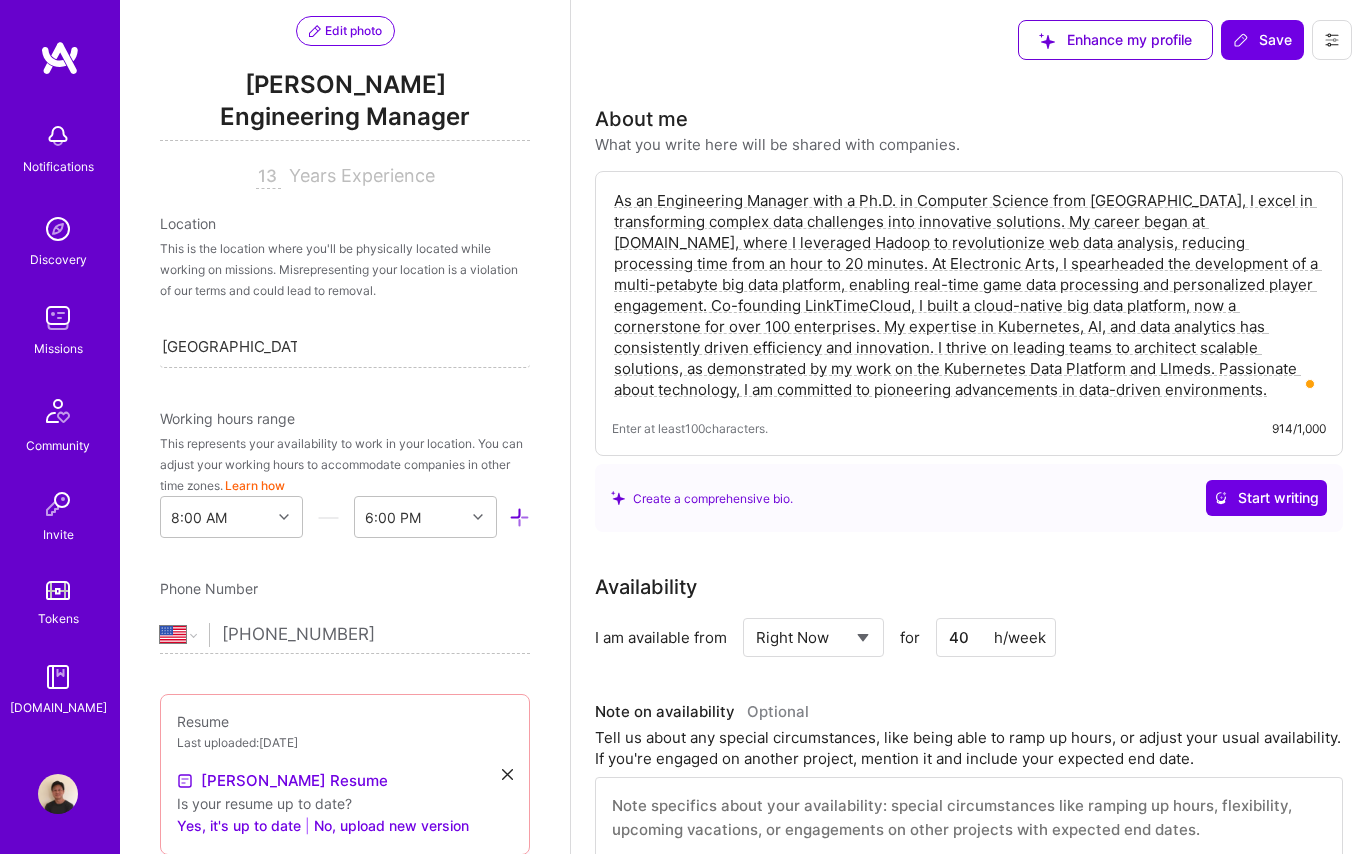 click 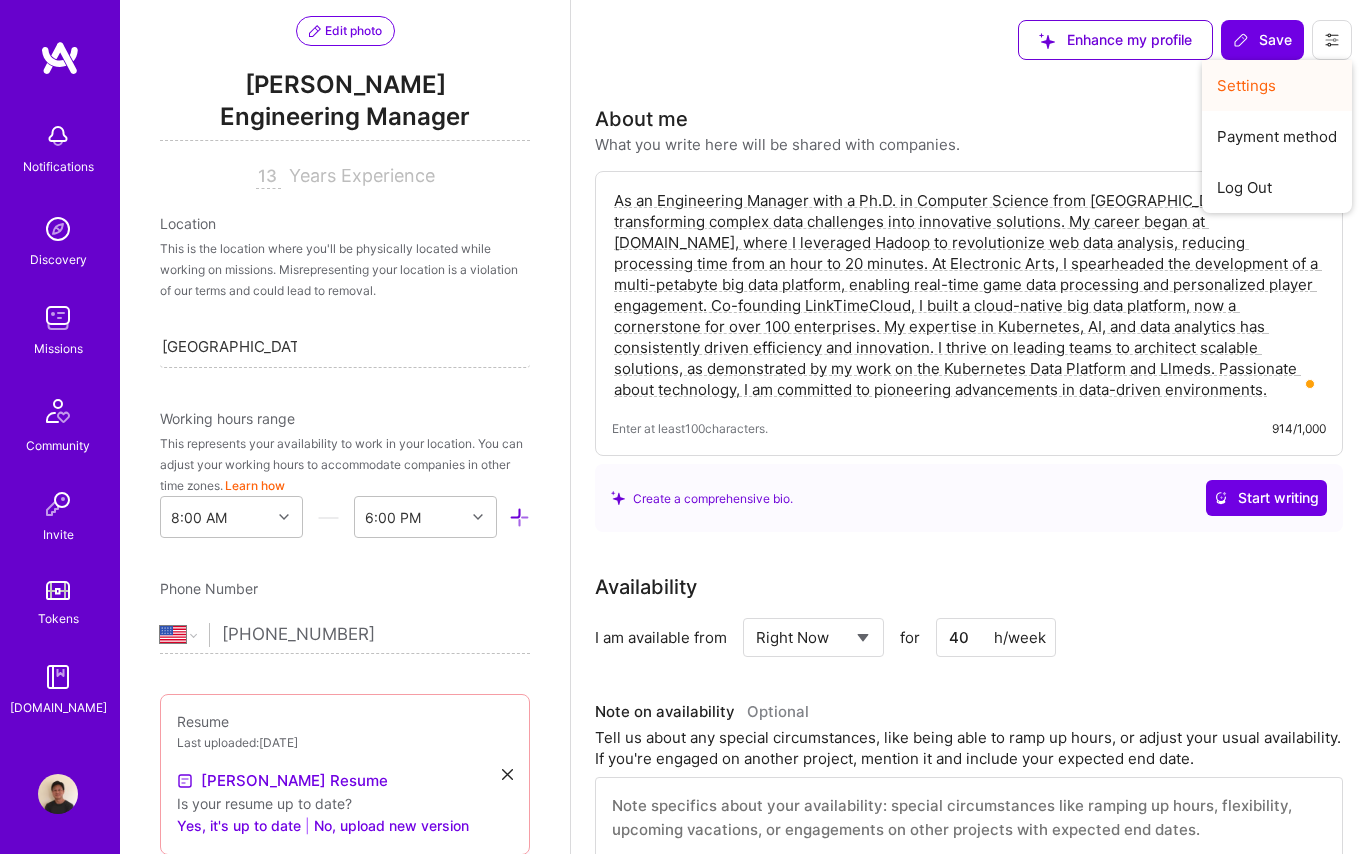 click on "Settings" at bounding box center (1277, 85) 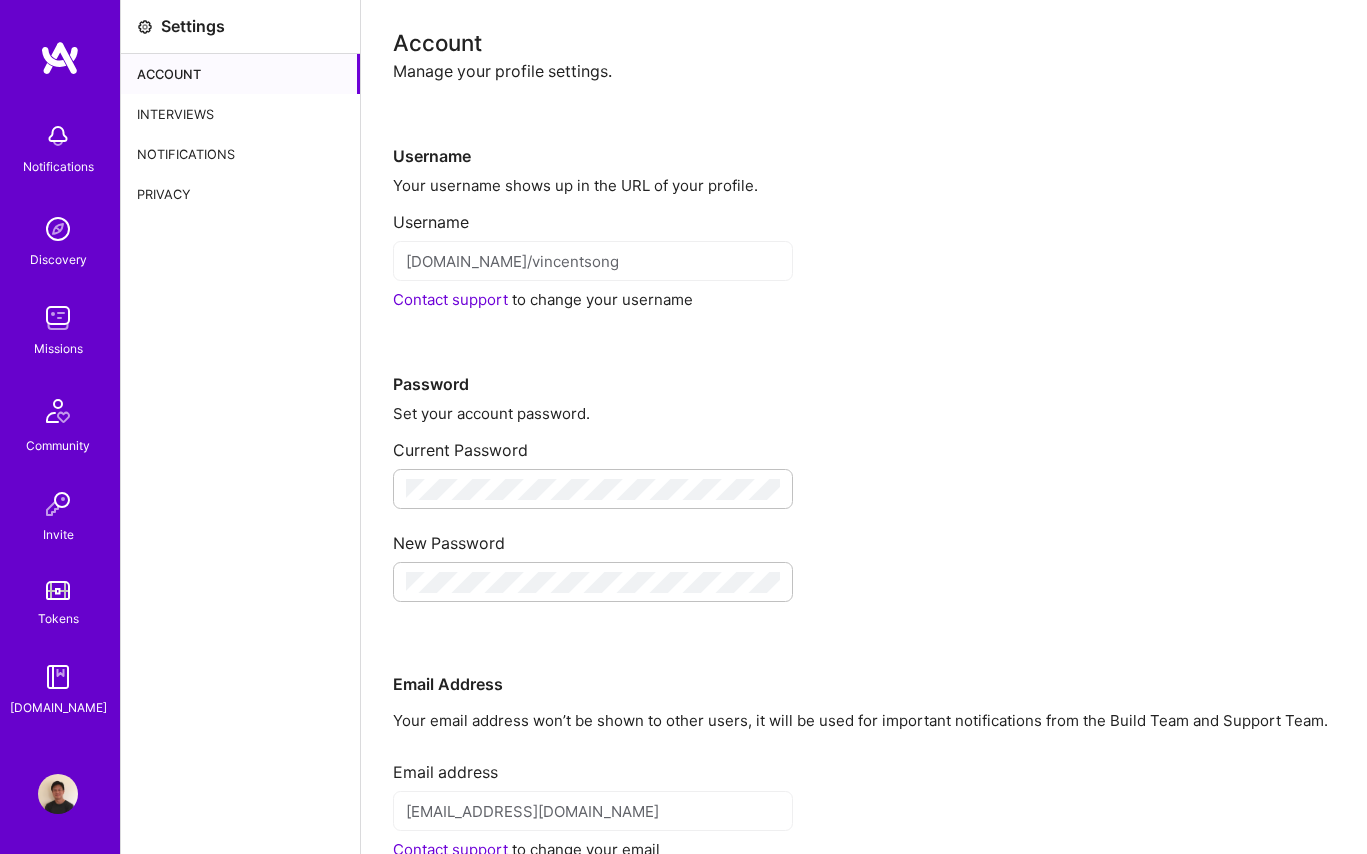 click on "Interviews" at bounding box center (240, 114) 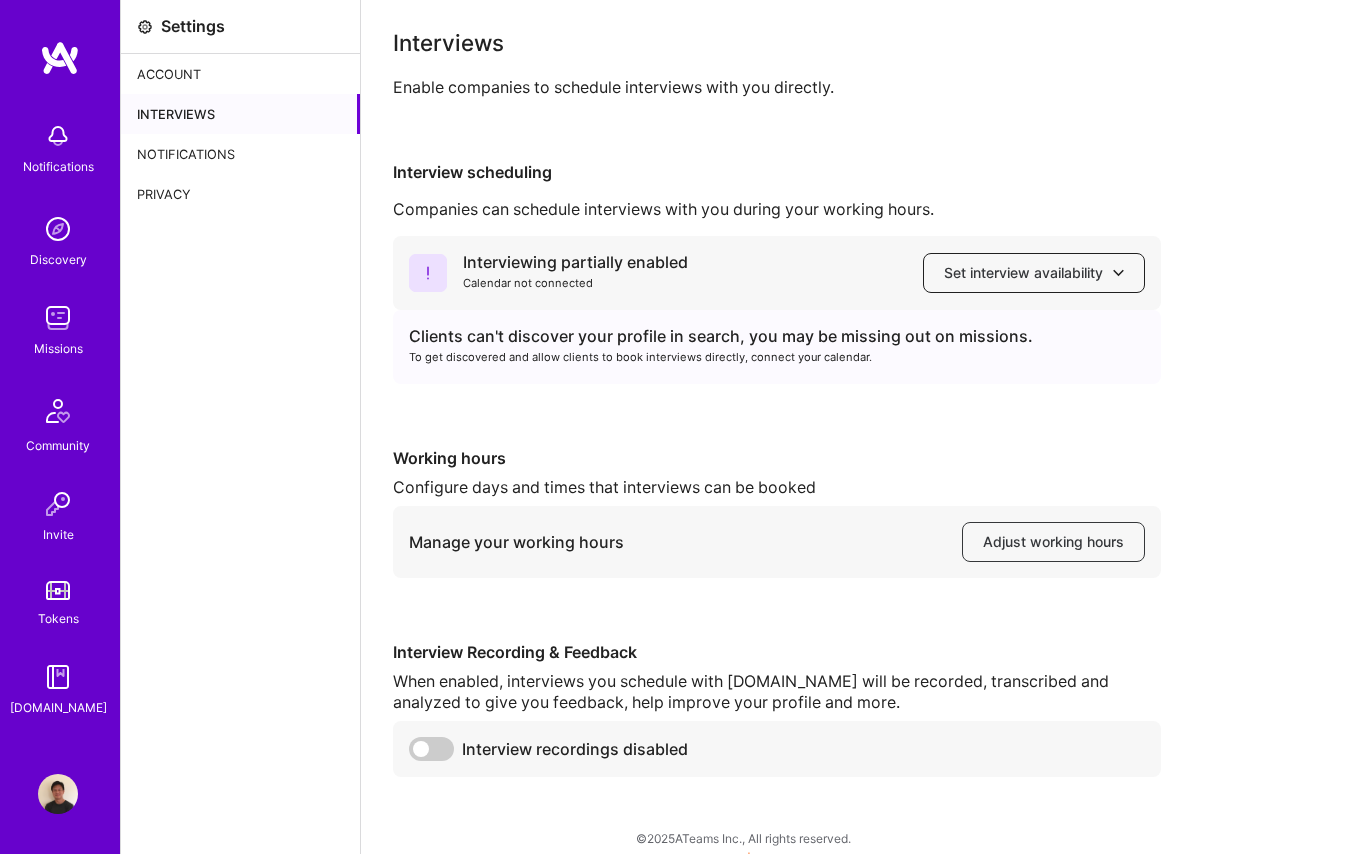 click on "Set interview availability" at bounding box center (1034, 273) 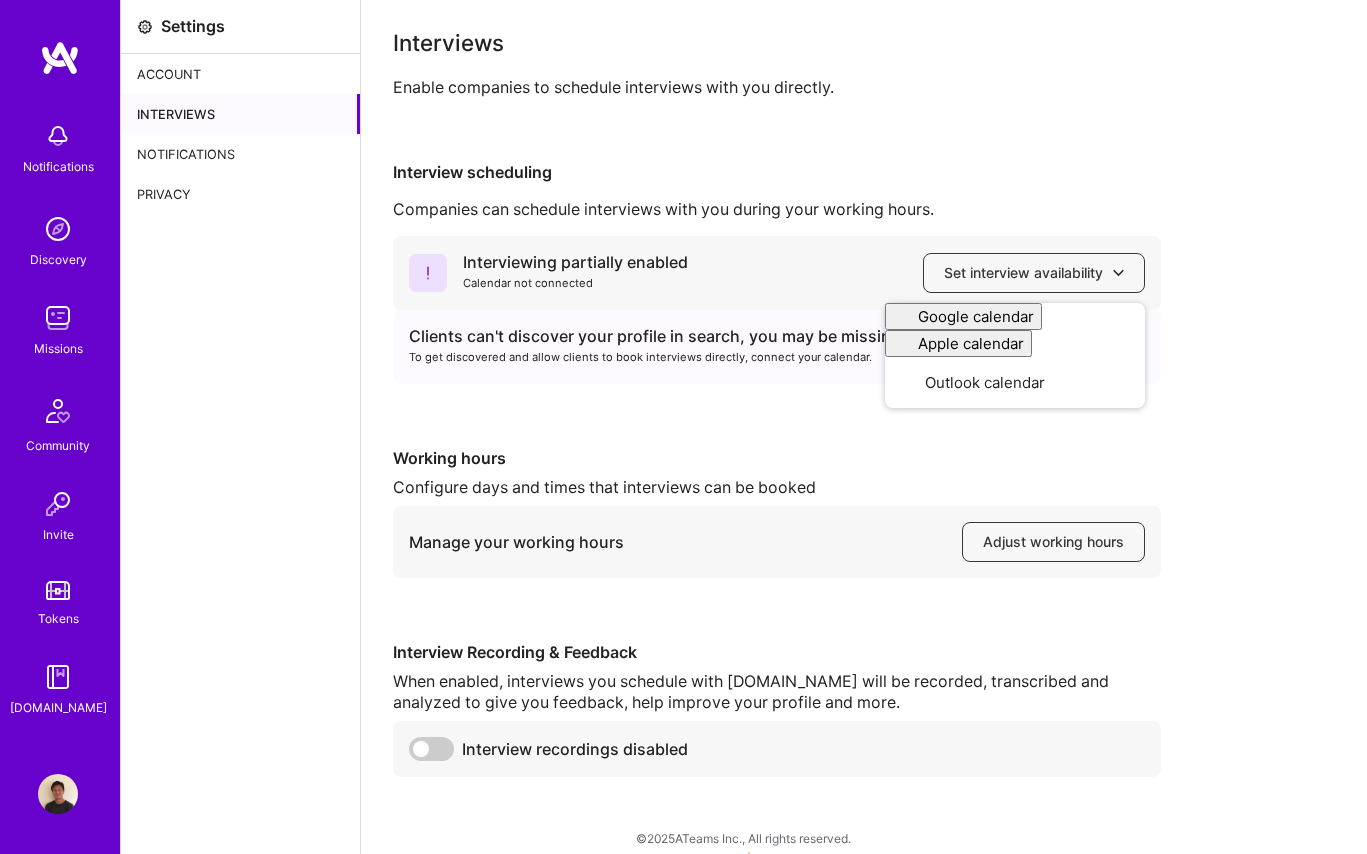 click on "Clients can't discover your profile in search, you may be missing out on missions. To get discovered and allow clients to book interviews directly, connect your calendar." at bounding box center [777, 347] 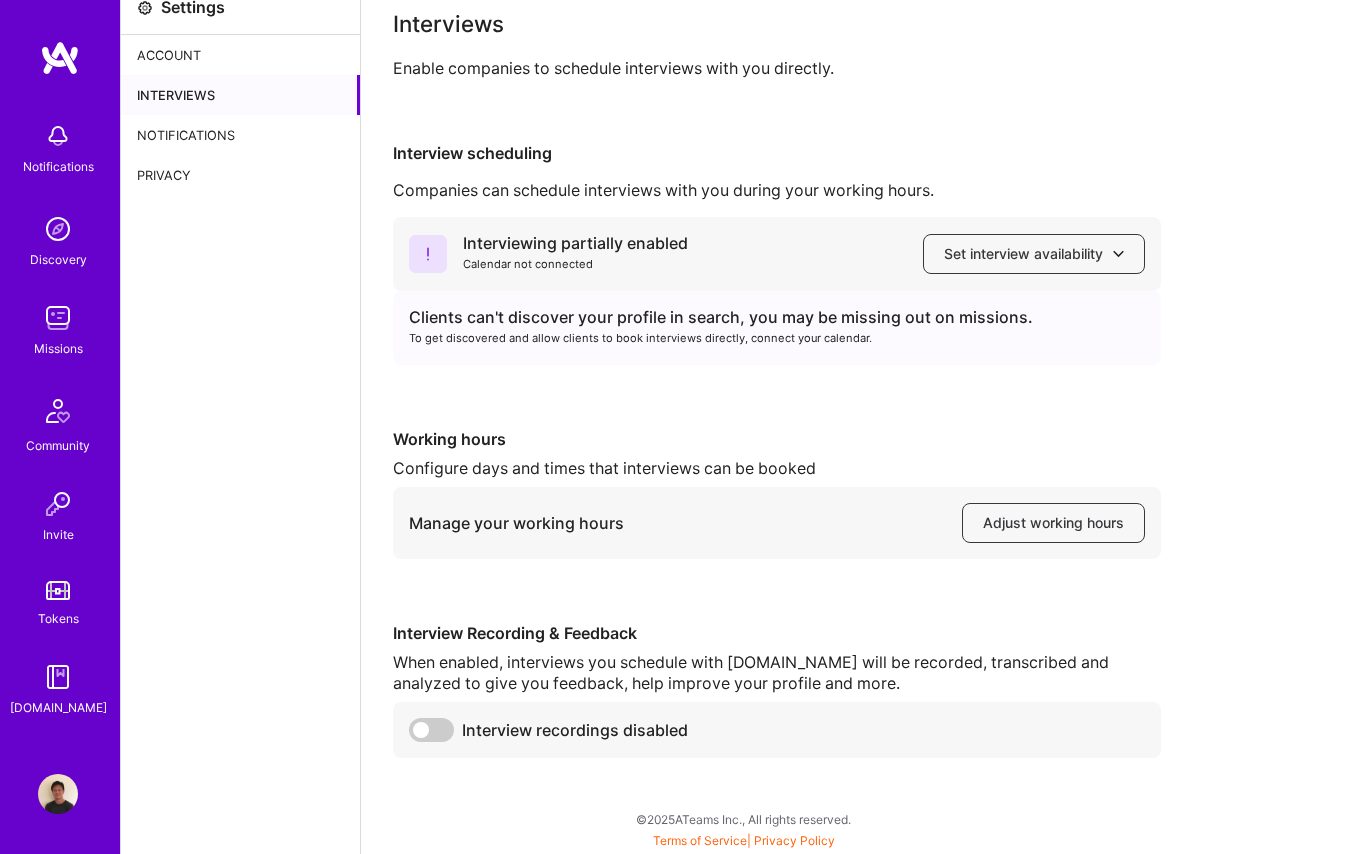 scroll, scrollTop: 0, scrollLeft: 0, axis: both 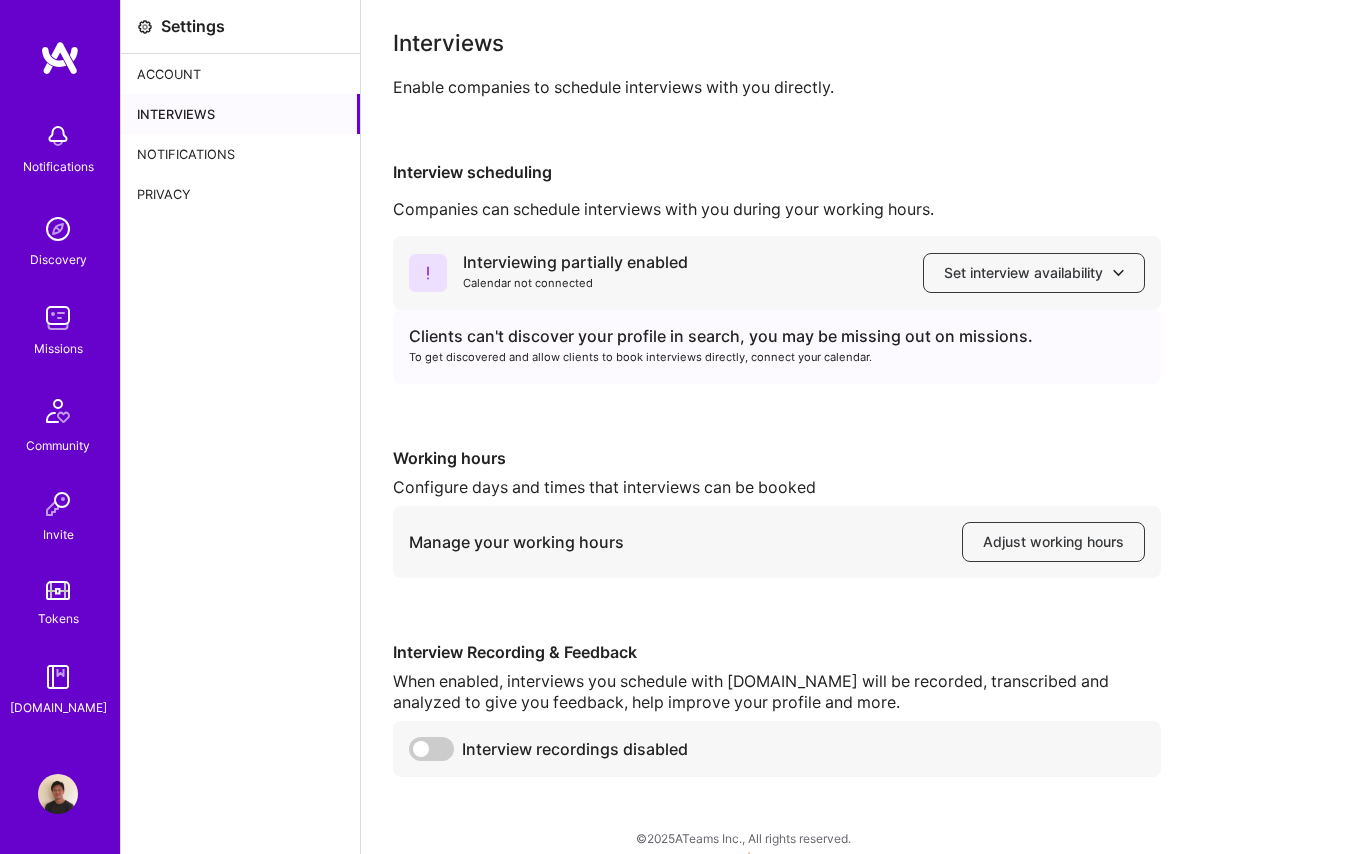 click on "Account" at bounding box center [240, 74] 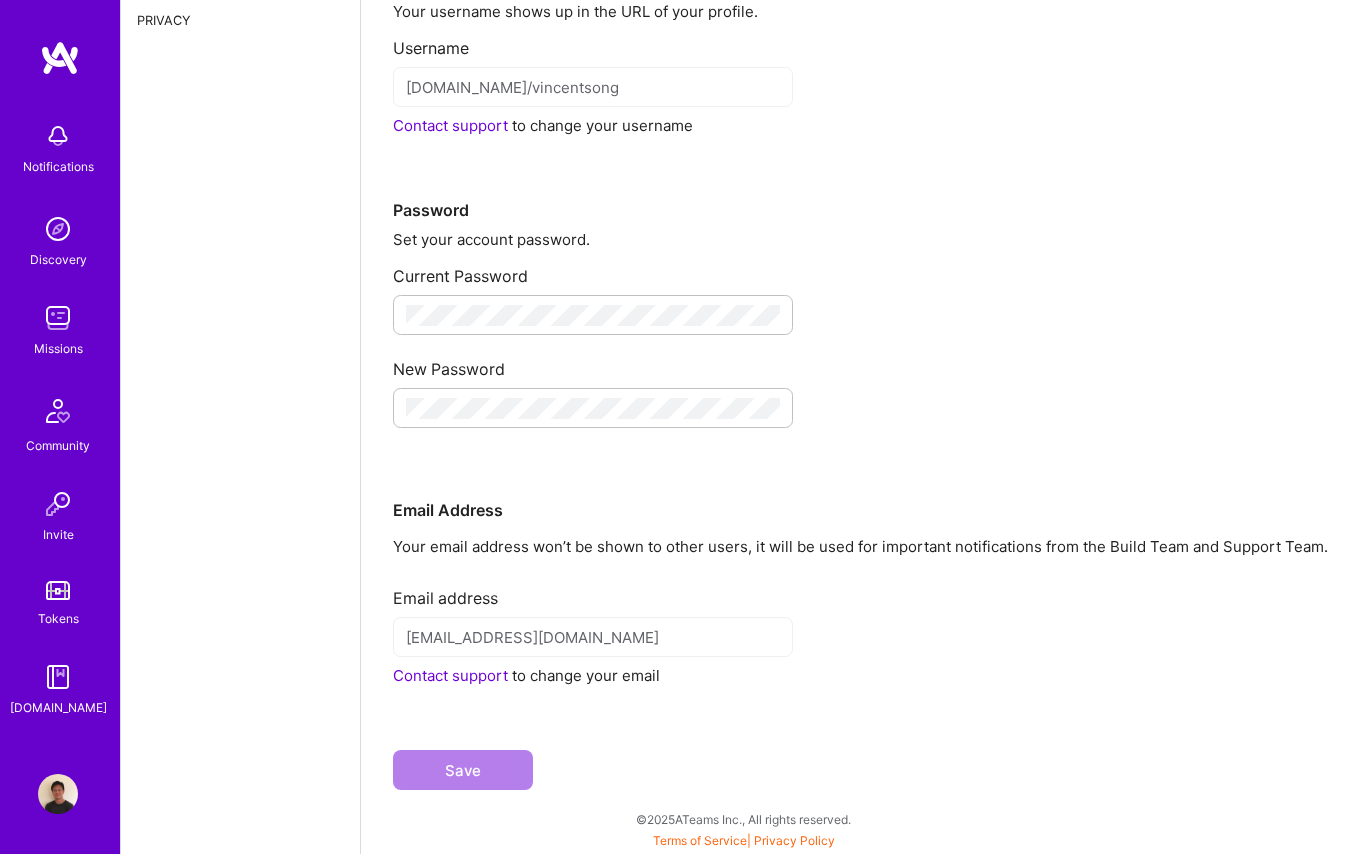scroll, scrollTop: 0, scrollLeft: 0, axis: both 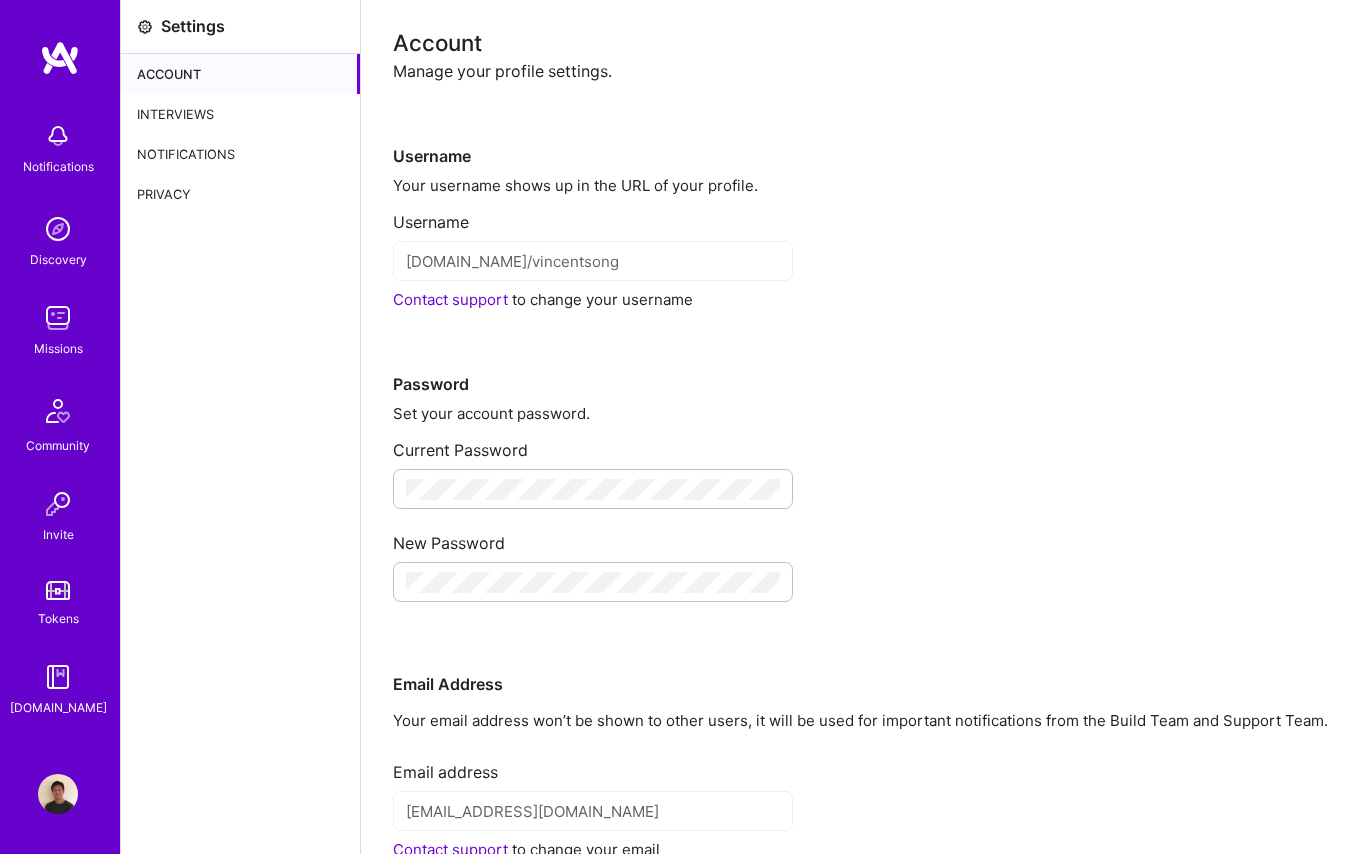 click at bounding box center (58, 229) 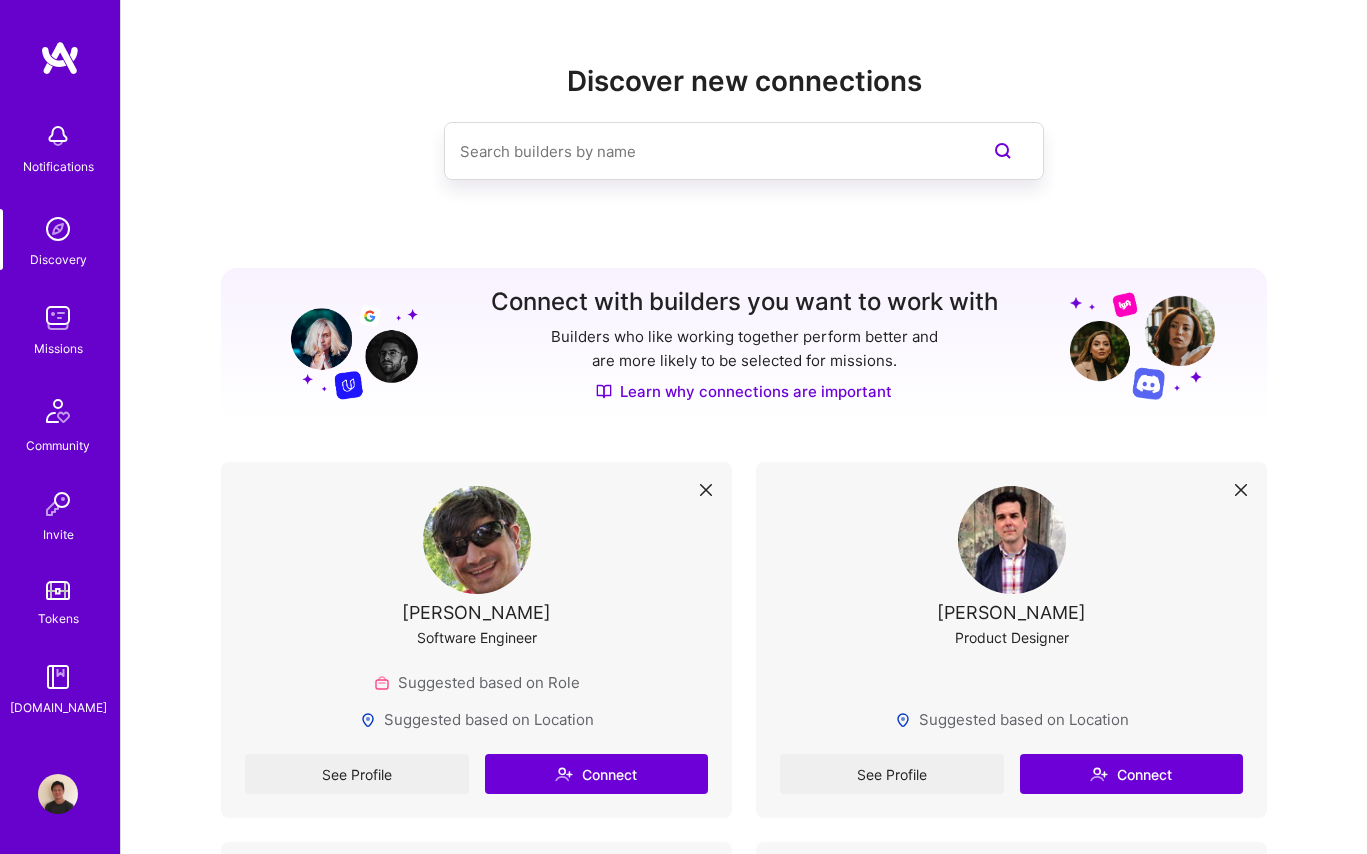 click at bounding box center [58, 794] 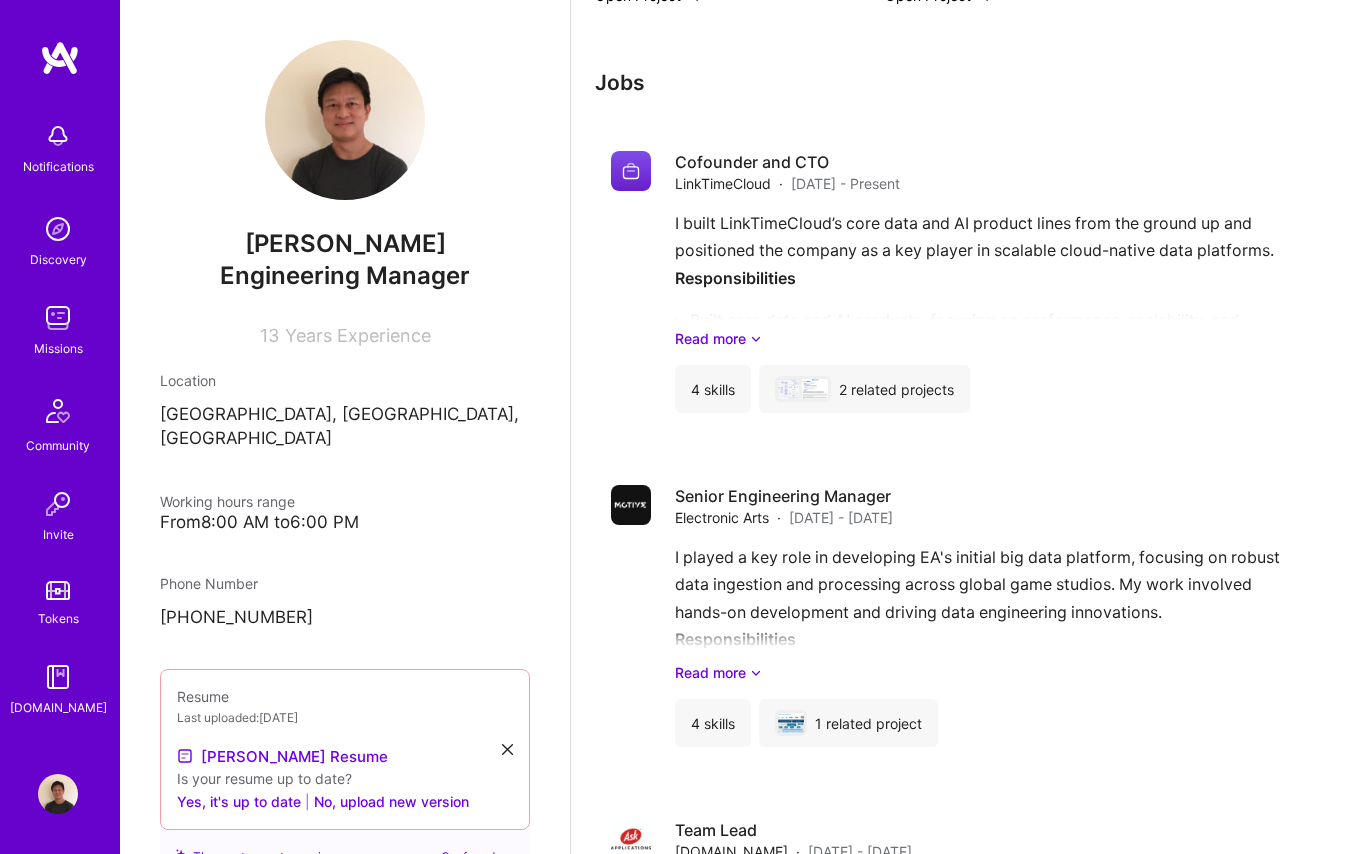 scroll, scrollTop: 1520, scrollLeft: 0, axis: vertical 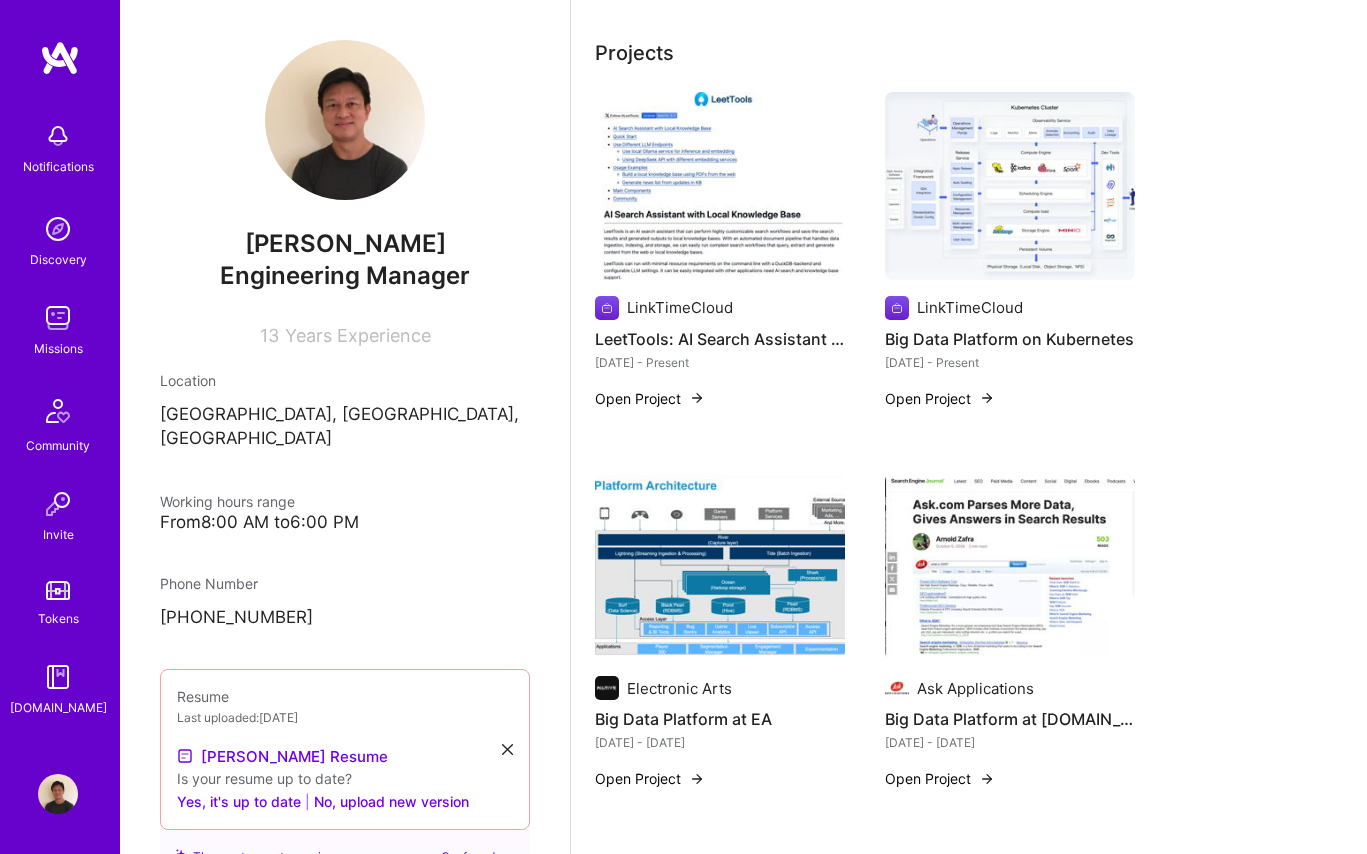 click at bounding box center (58, 794) 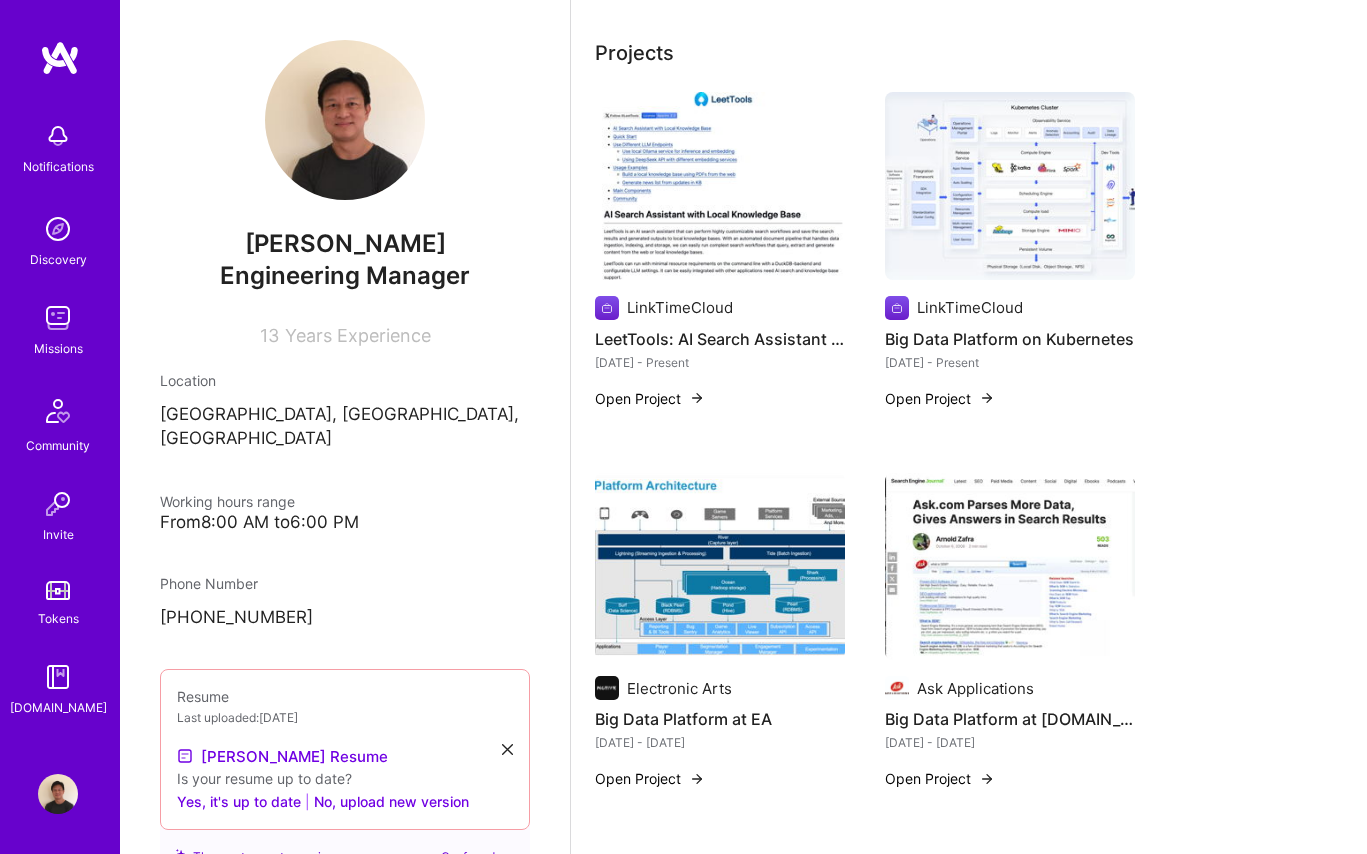 click at bounding box center [58, 794] 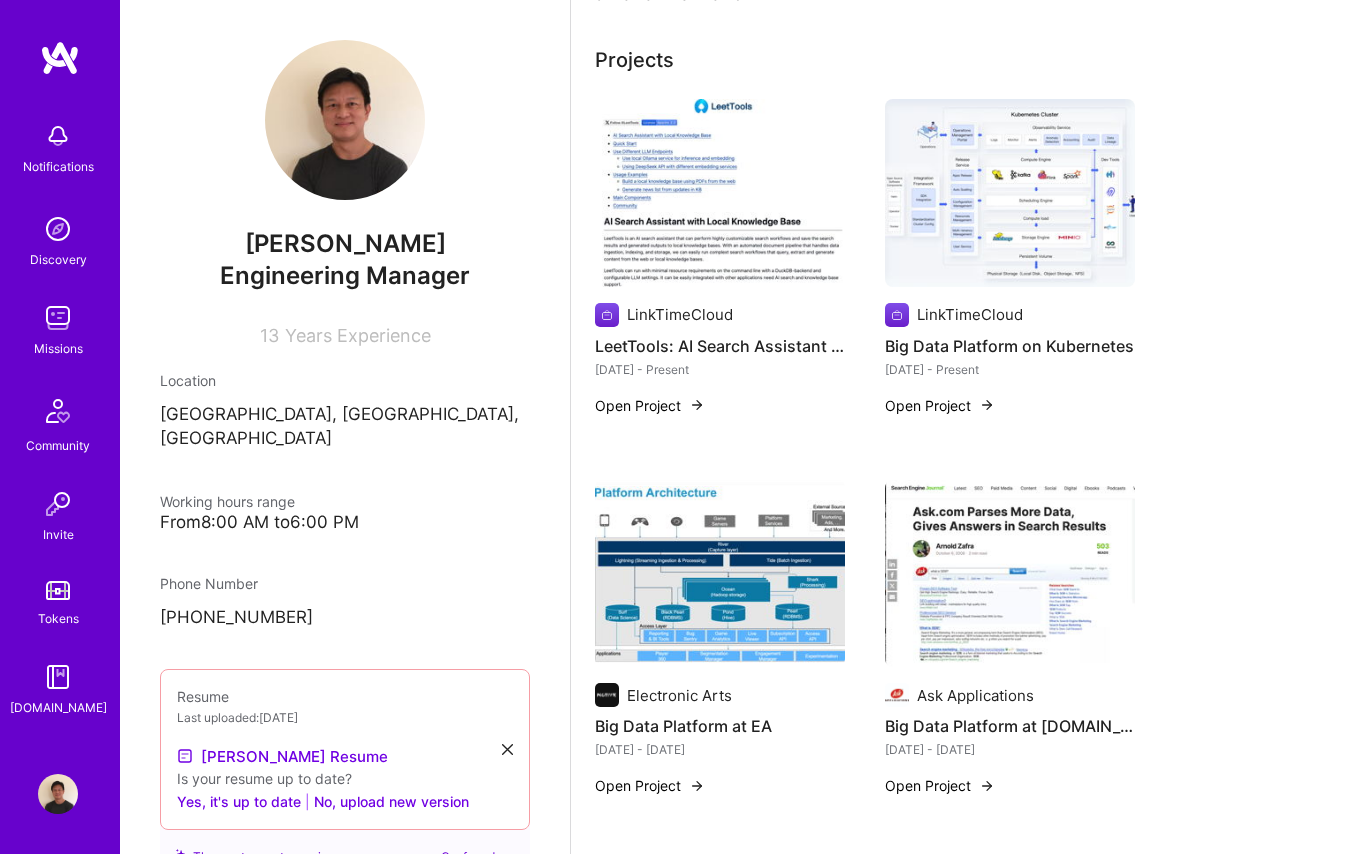 scroll, scrollTop: 0, scrollLeft: 0, axis: both 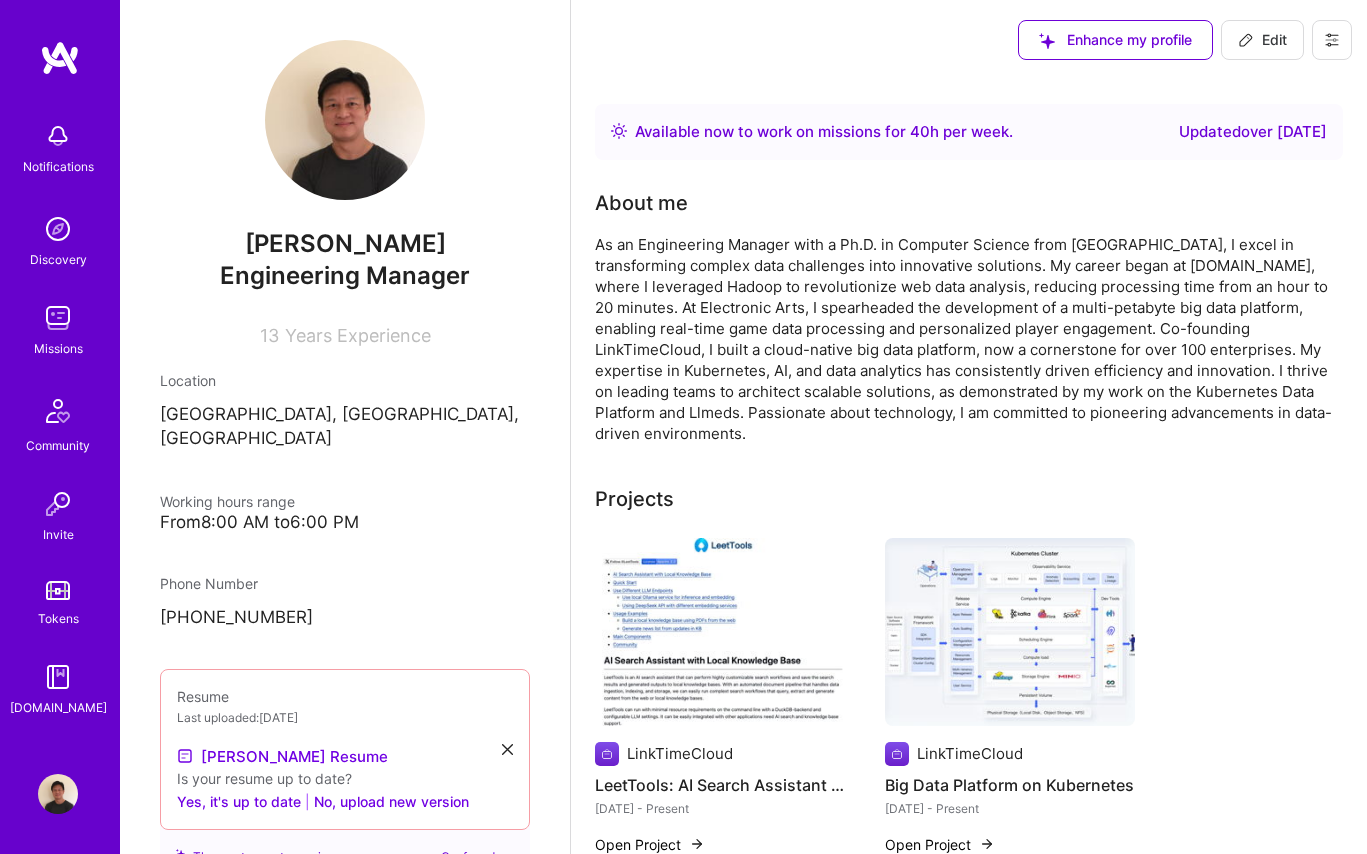 click on "Edit" at bounding box center (1262, 40) 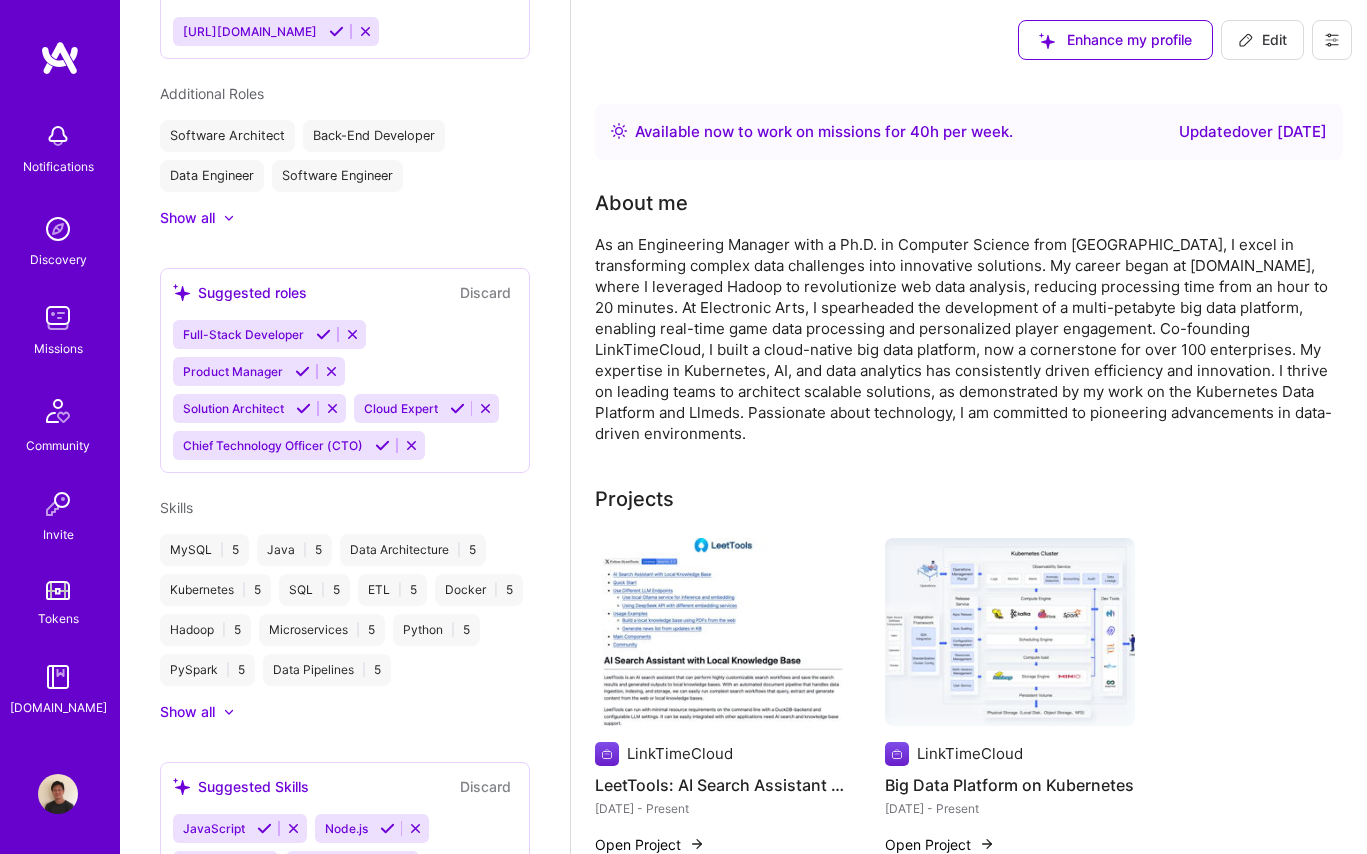 select on "US" 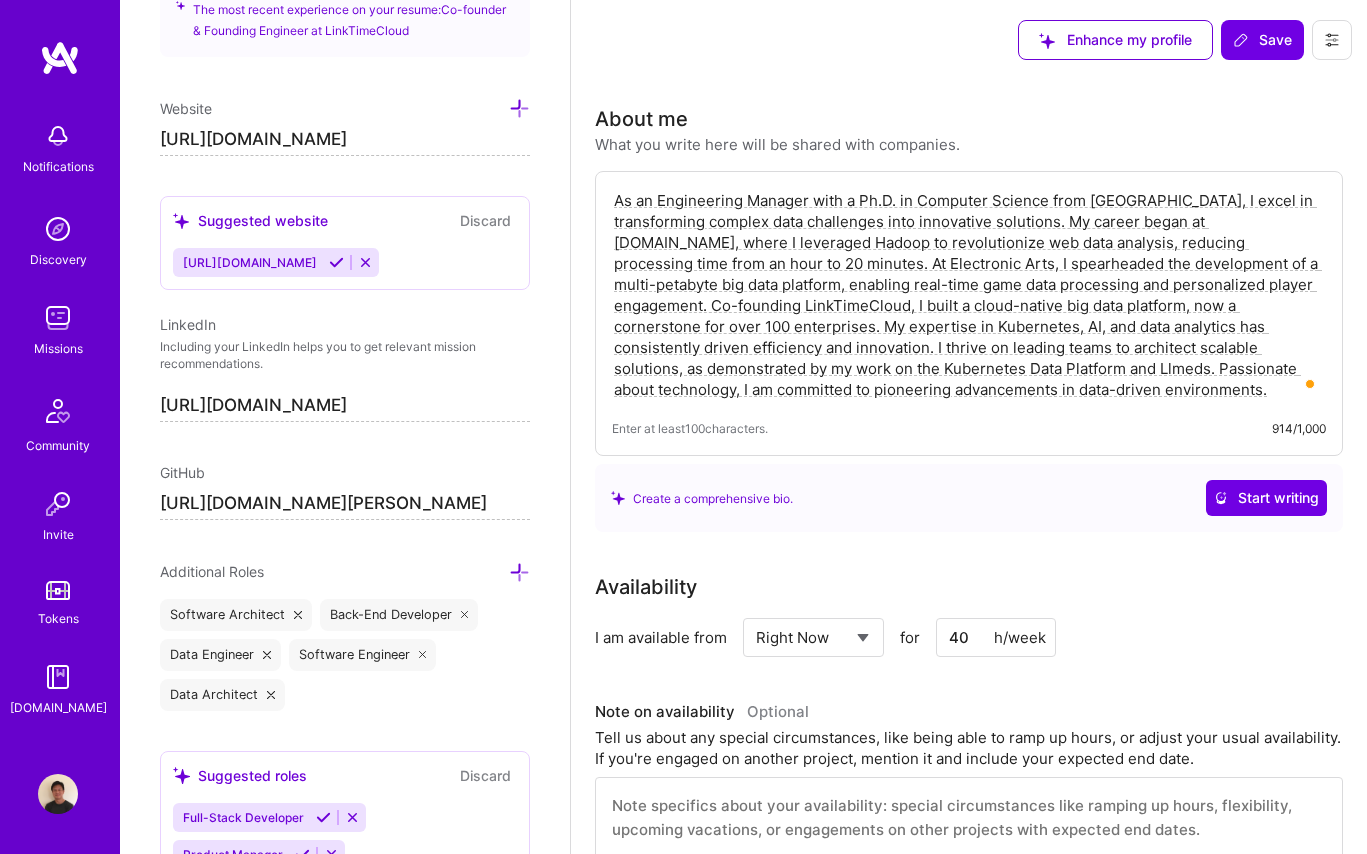 click at bounding box center (1332, 40) 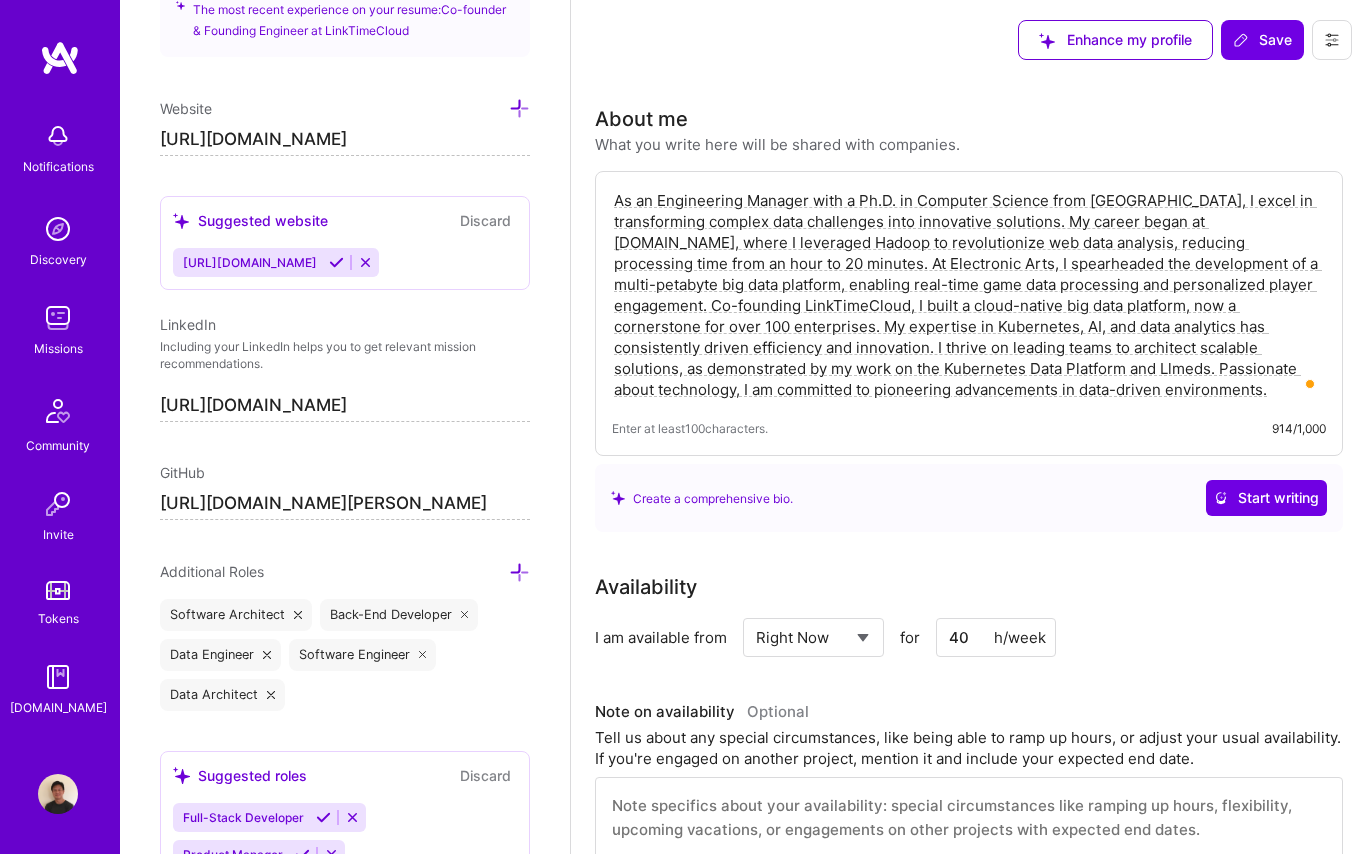 click on "[URL][DOMAIN_NAME]" at bounding box center (345, 140) 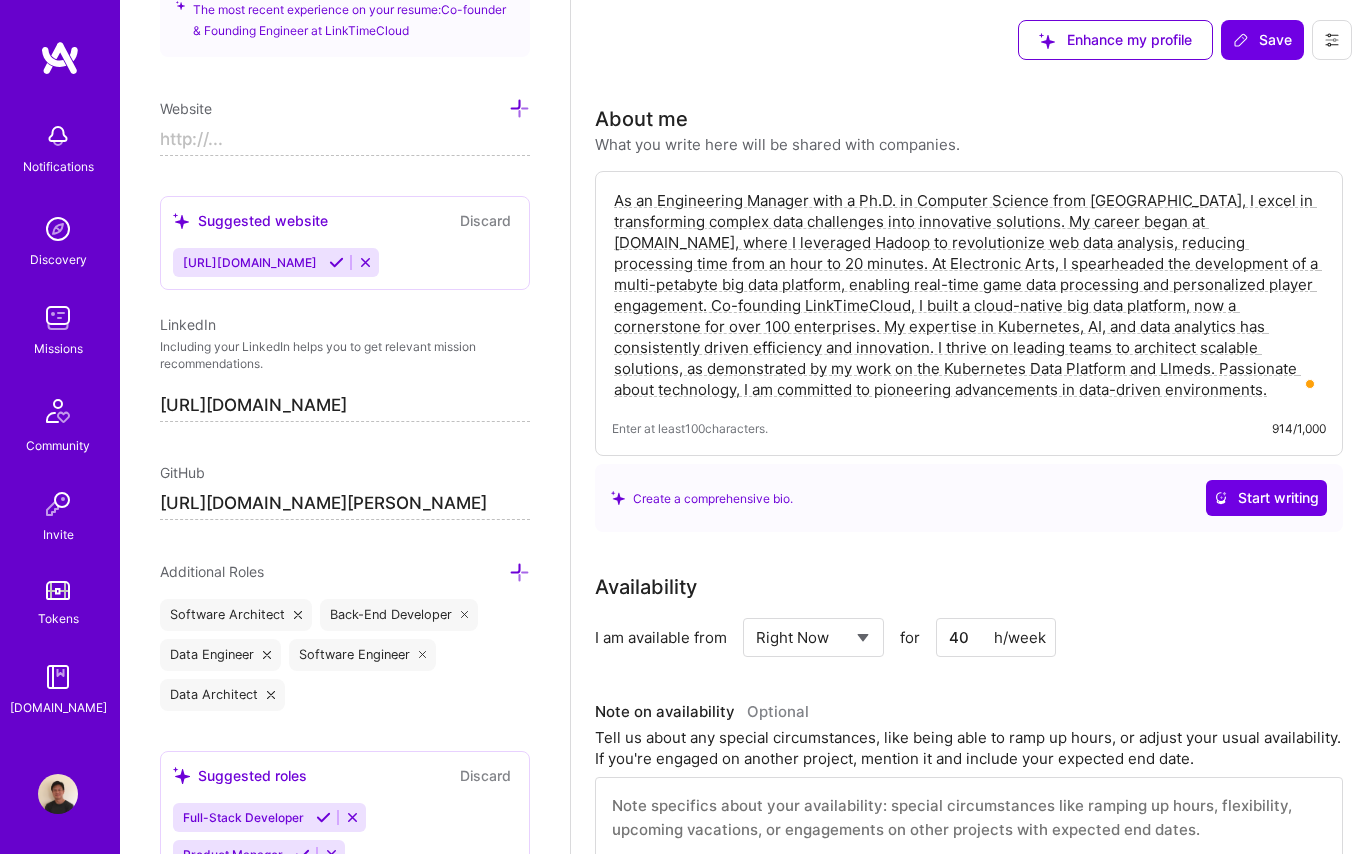 type on "https://" 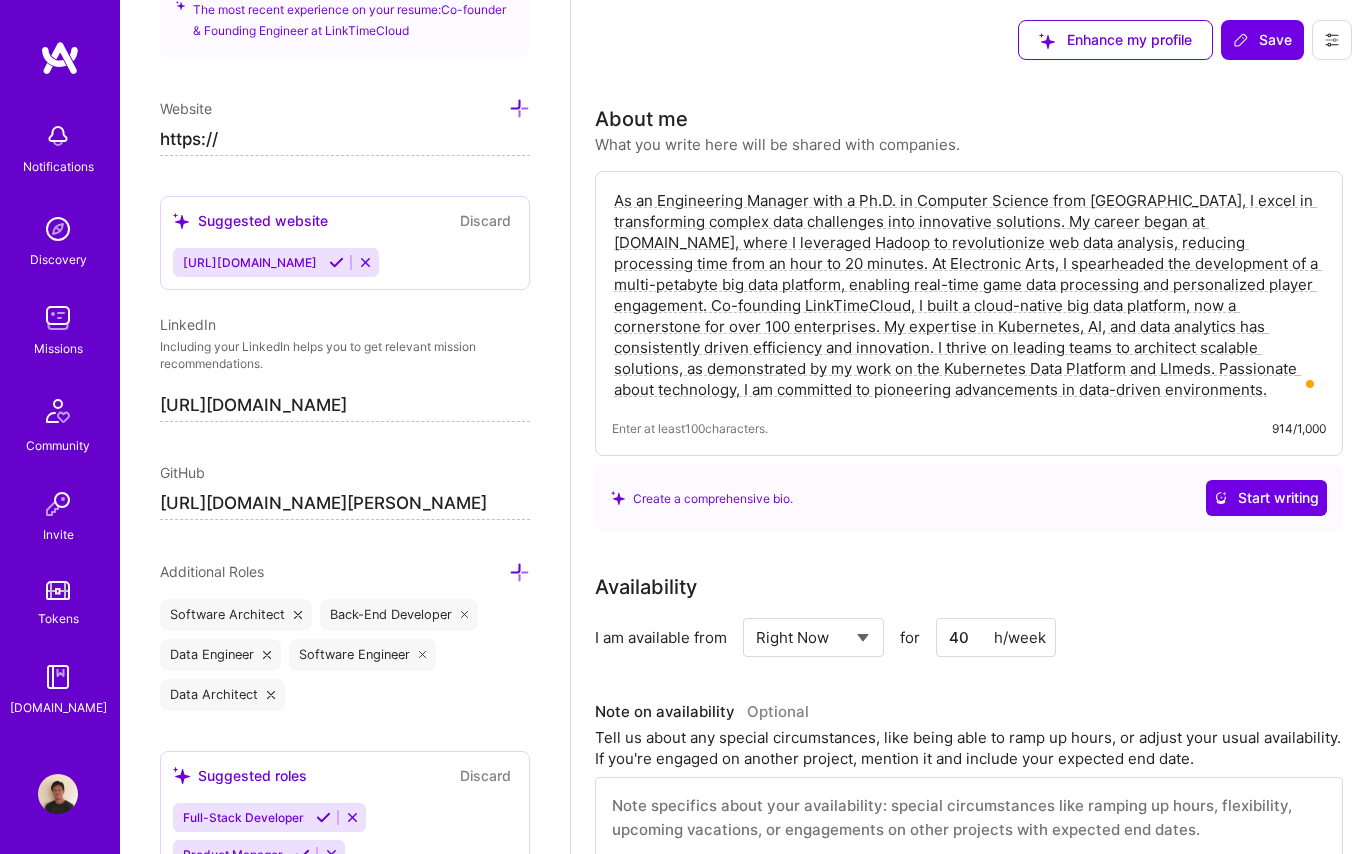 click at bounding box center (365, 262) 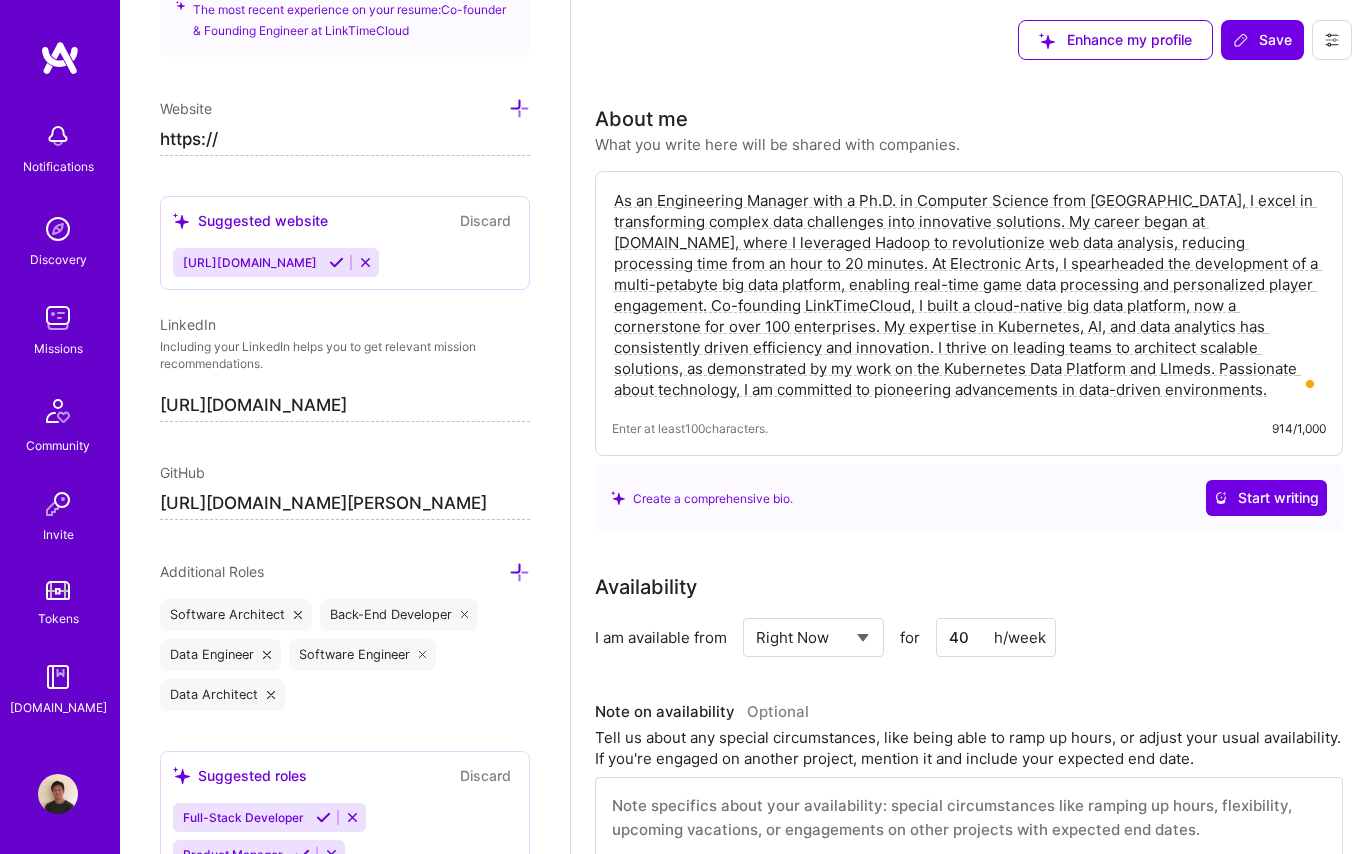 click on "Discard" at bounding box center [485, 220] 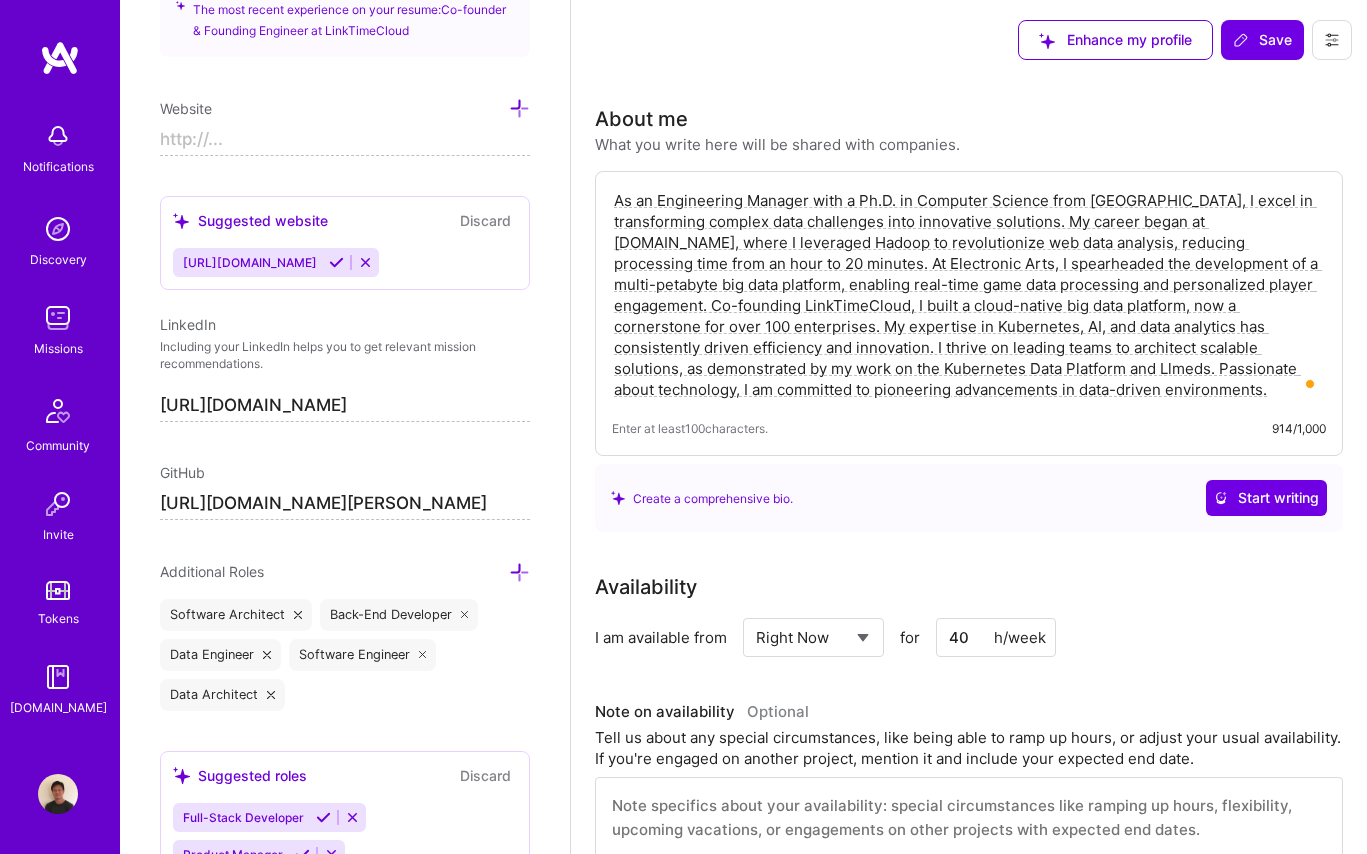 type on "https://" 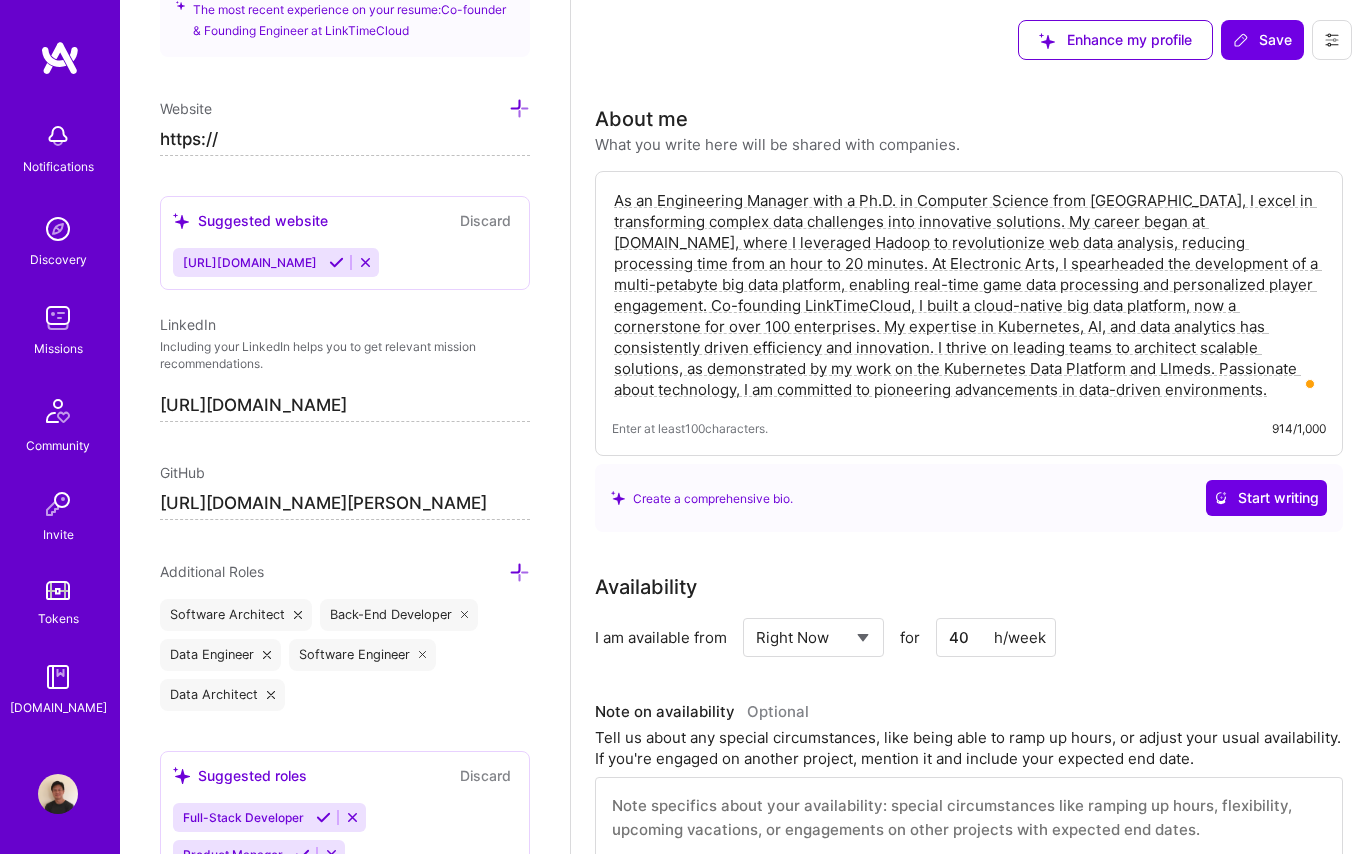 click on "[URL][DOMAIN_NAME]" at bounding box center [345, 406] 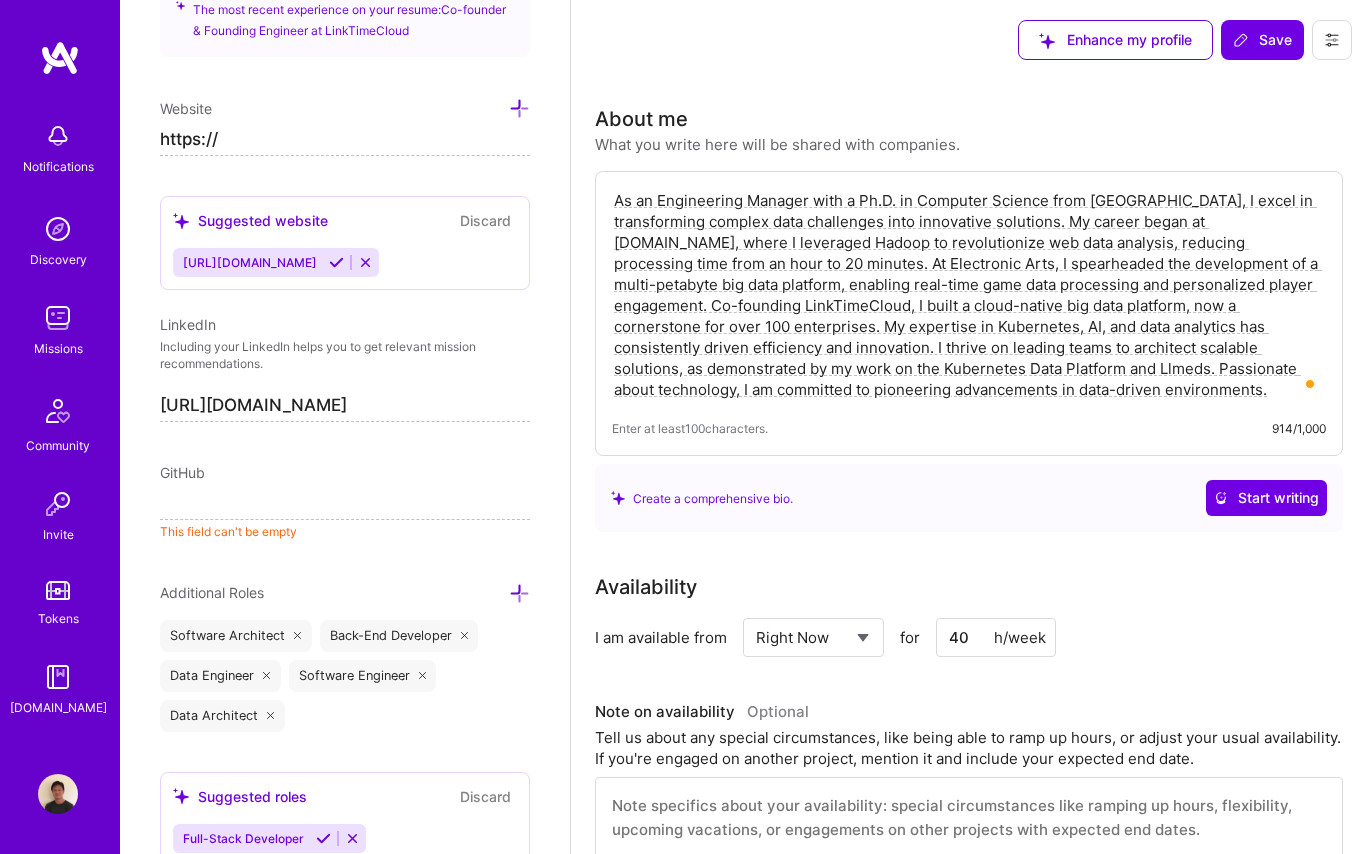type 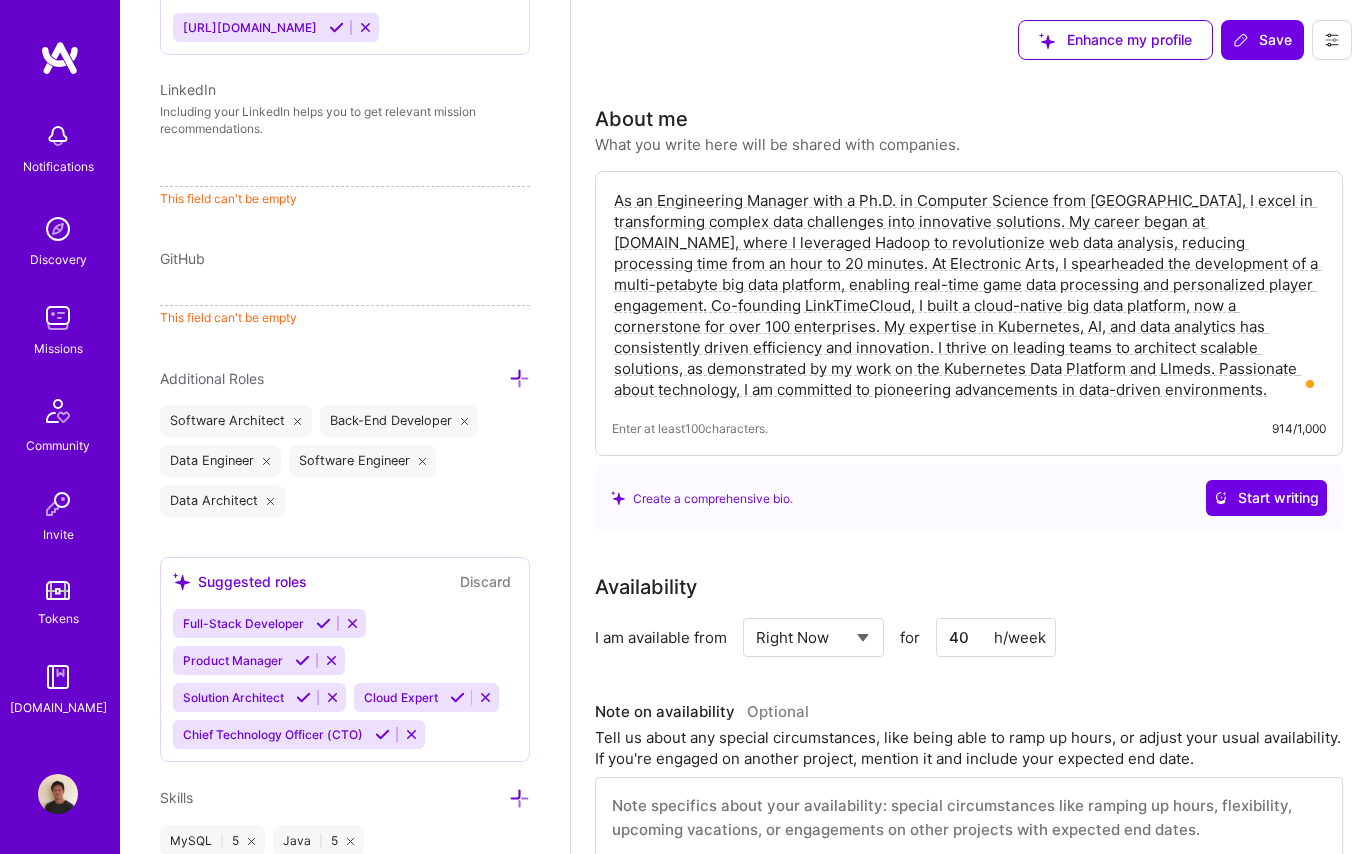 scroll, scrollTop: 1477, scrollLeft: 0, axis: vertical 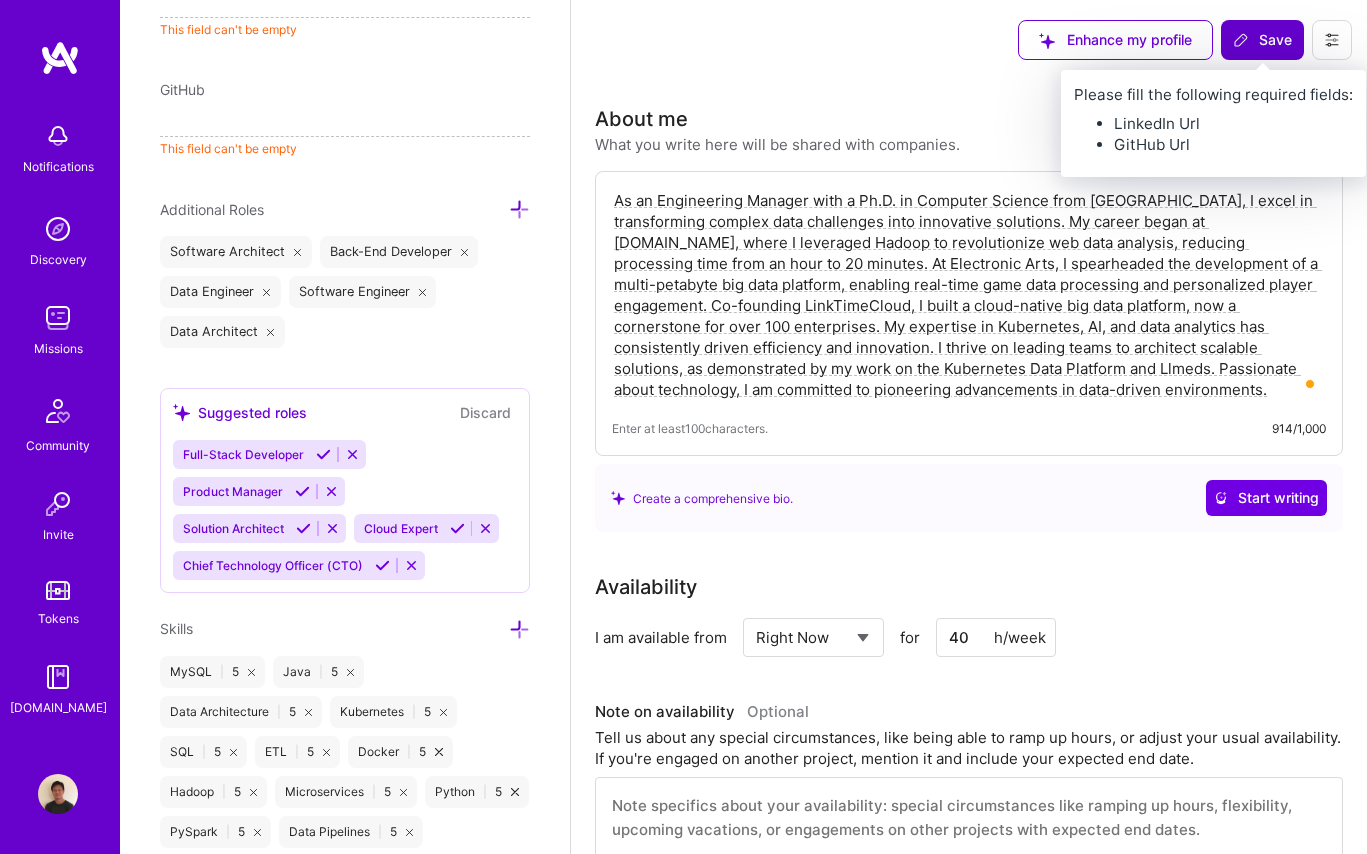 type 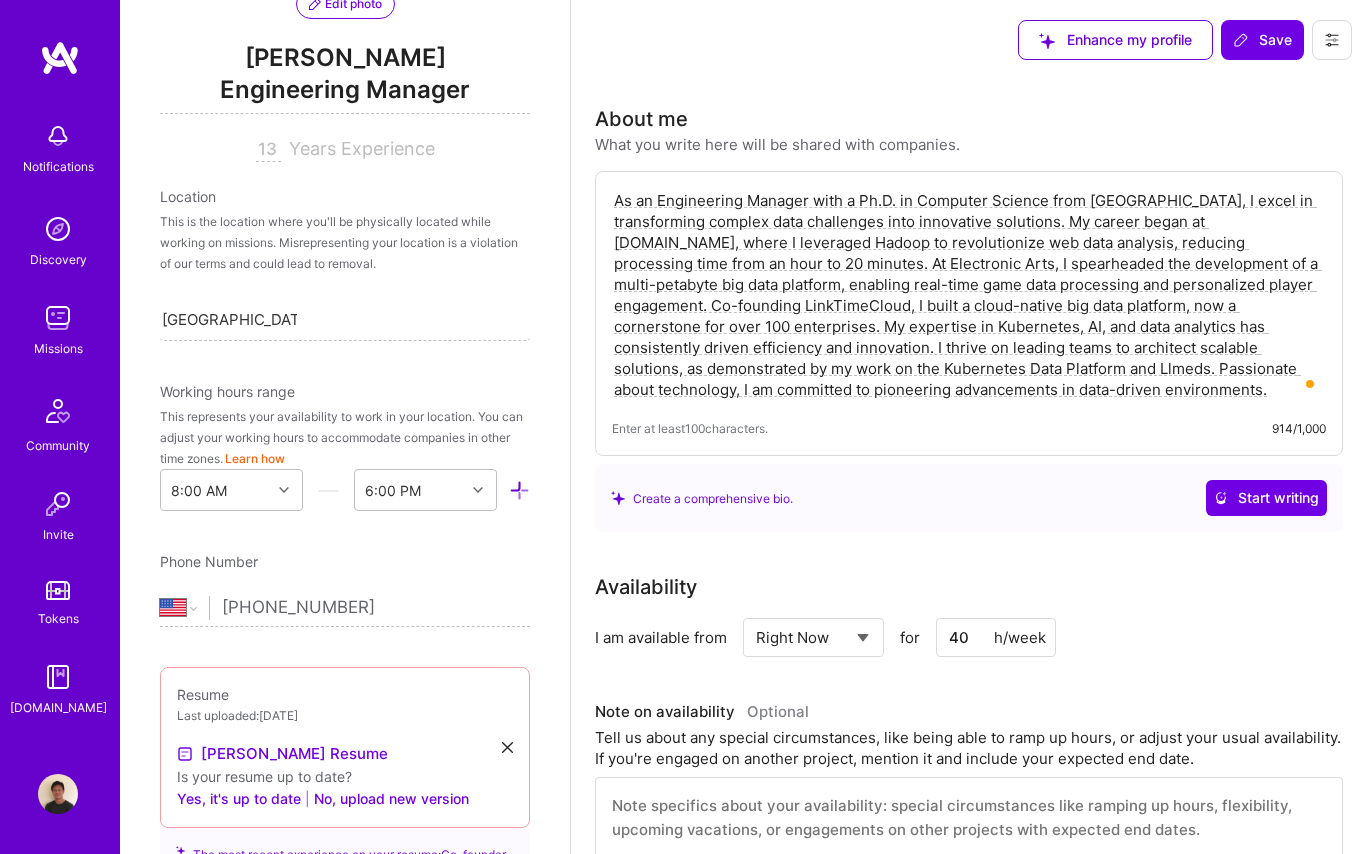 scroll, scrollTop: 0, scrollLeft: 0, axis: both 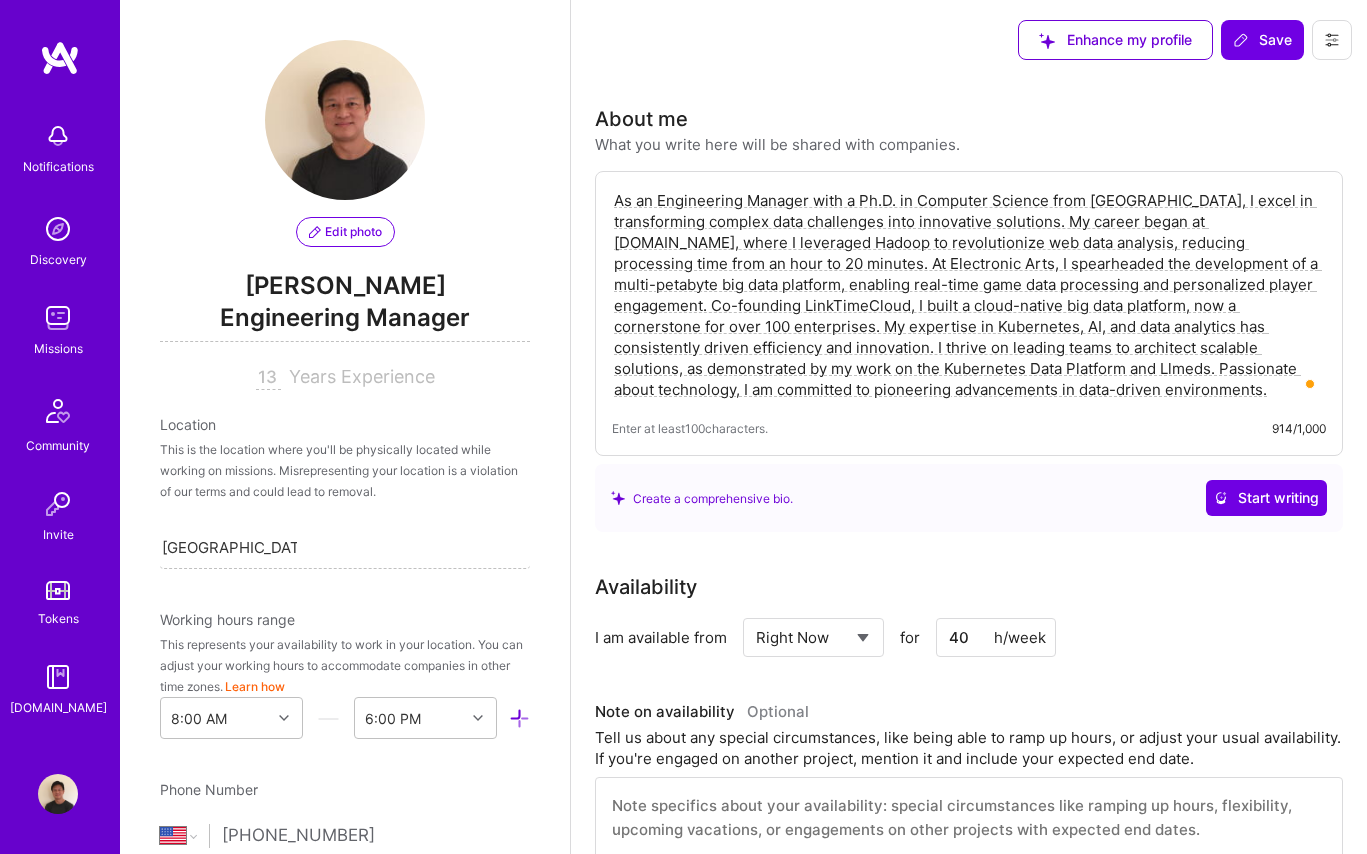 click at bounding box center (58, 794) 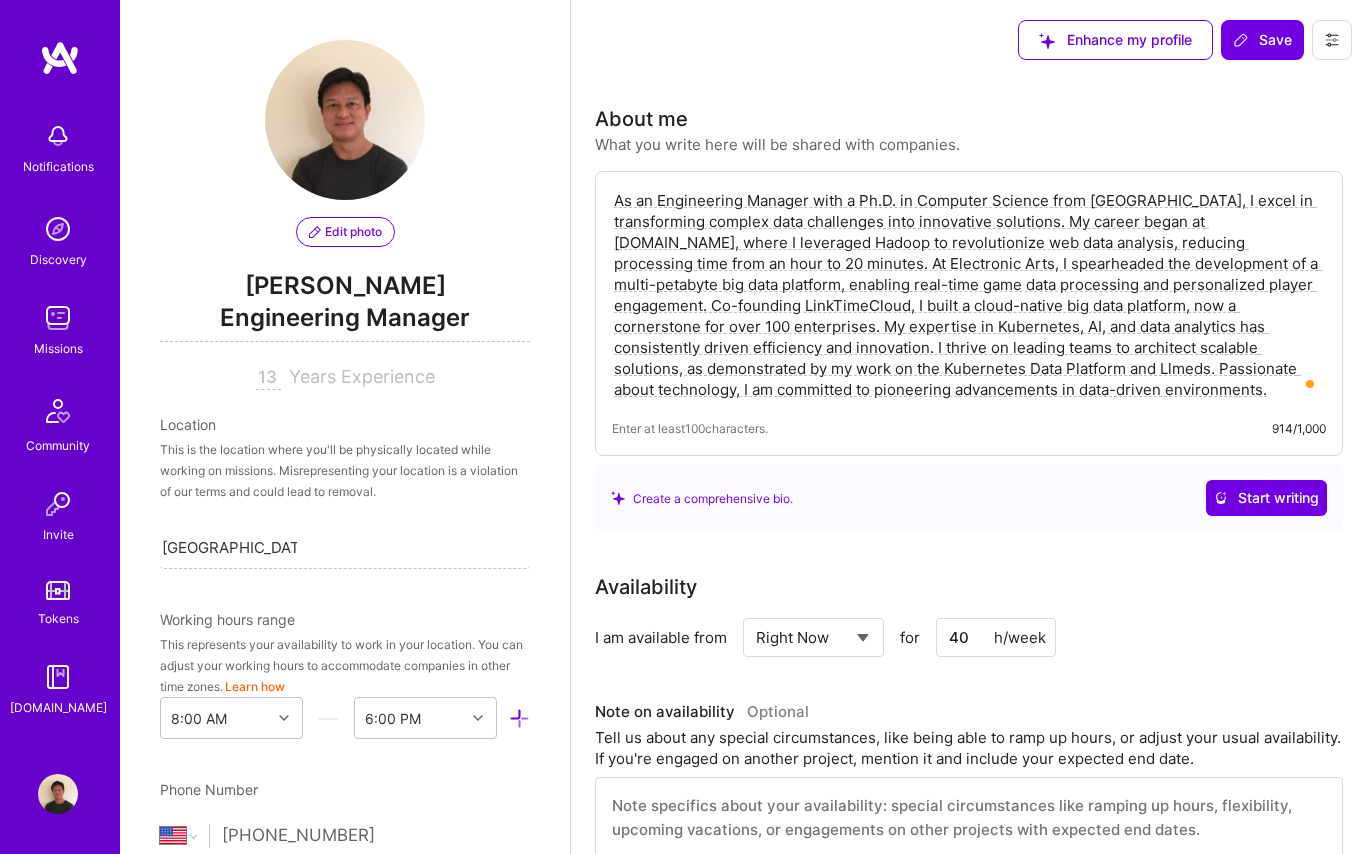 click at bounding box center [1332, 40] 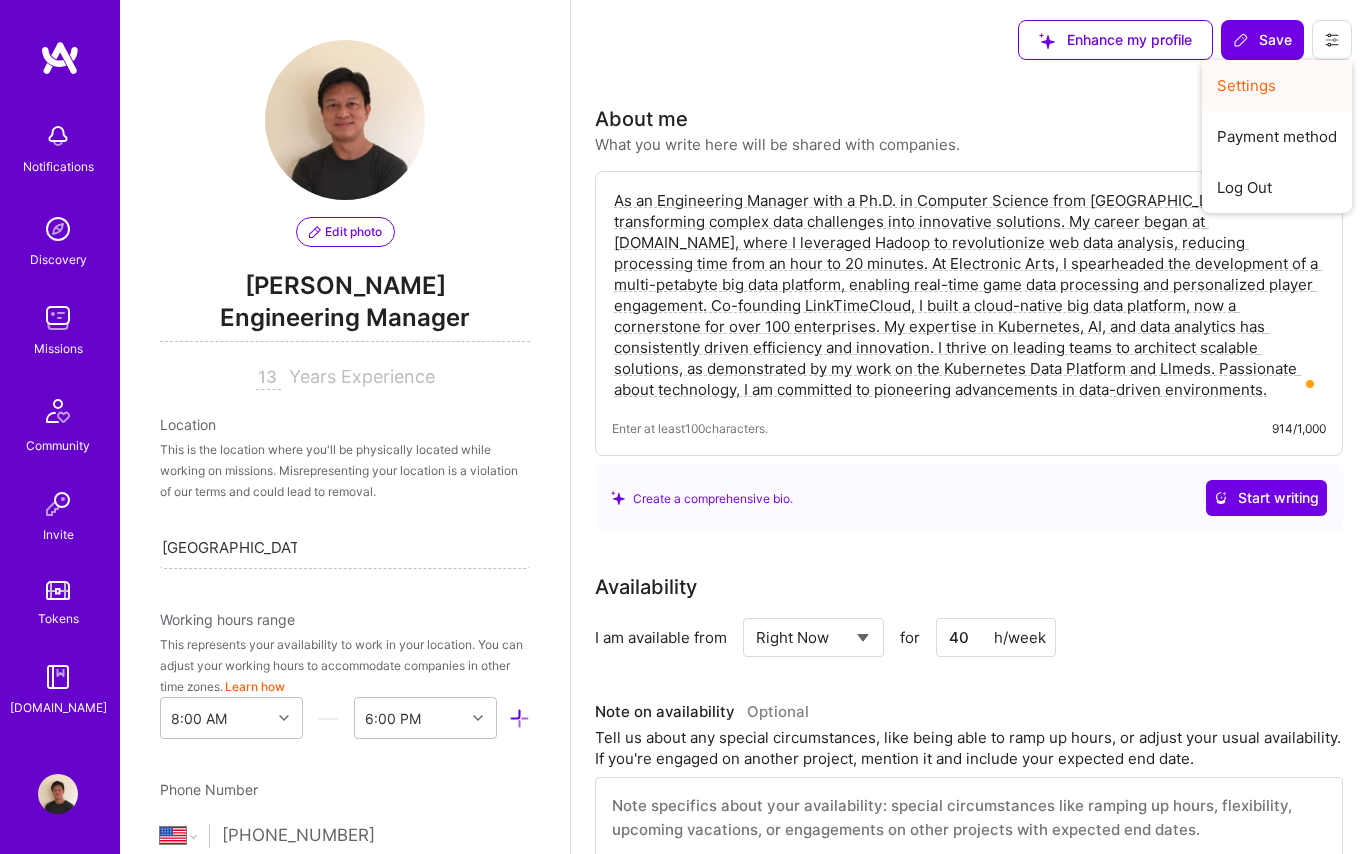 click on "Settings" at bounding box center [1277, 85] 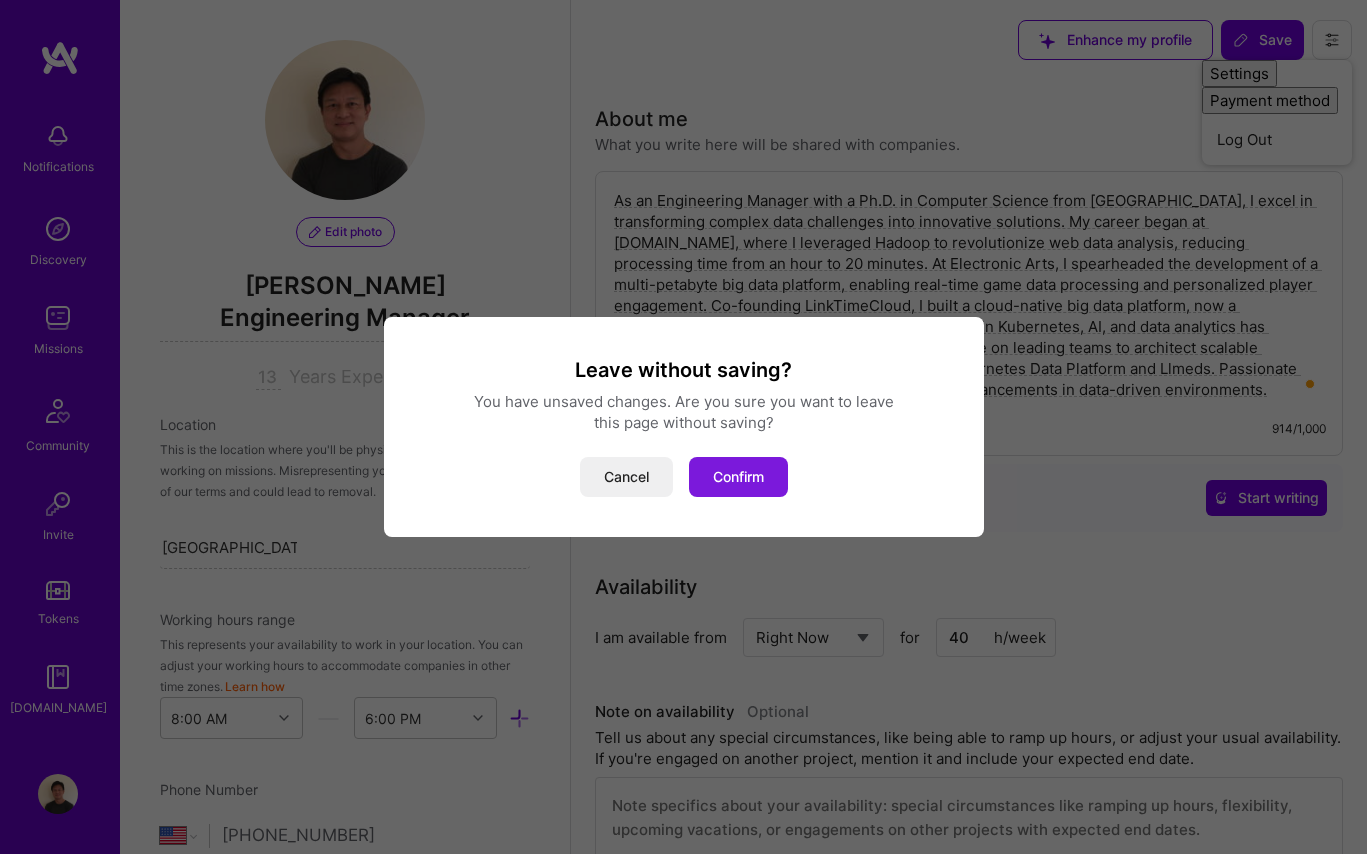 click on "Confirm" at bounding box center (738, 477) 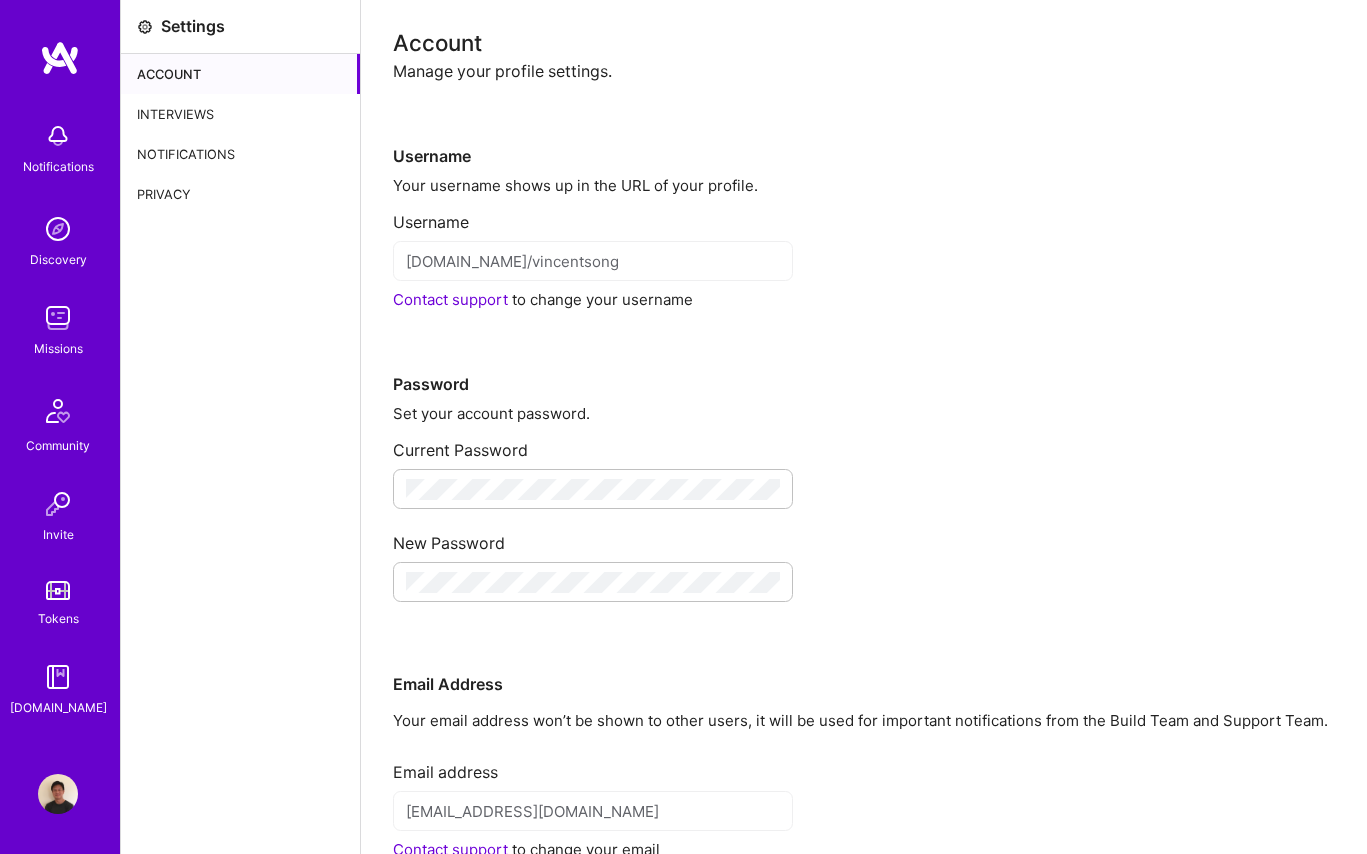 click on "Account" at bounding box center (240, 74) 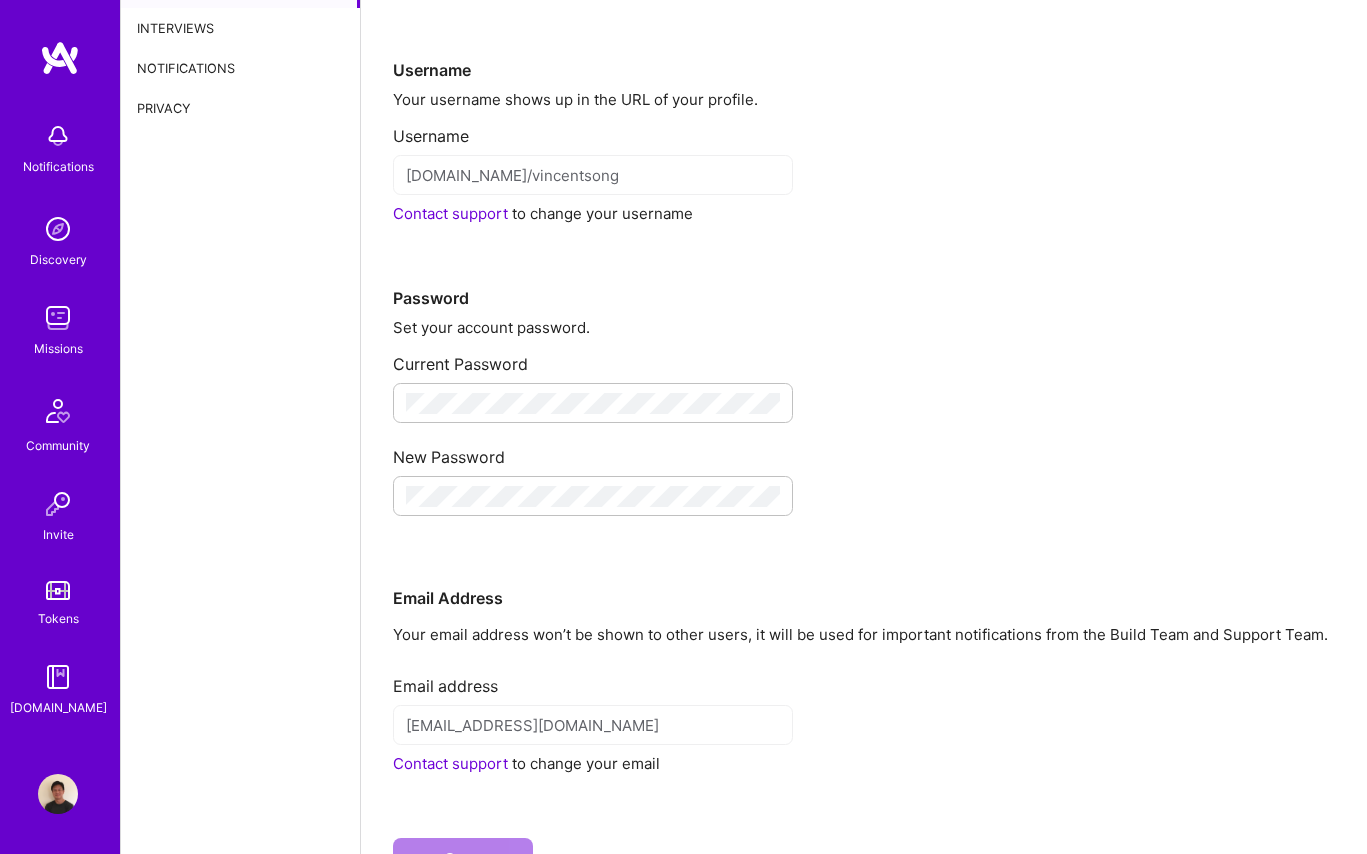 scroll, scrollTop: 0, scrollLeft: 0, axis: both 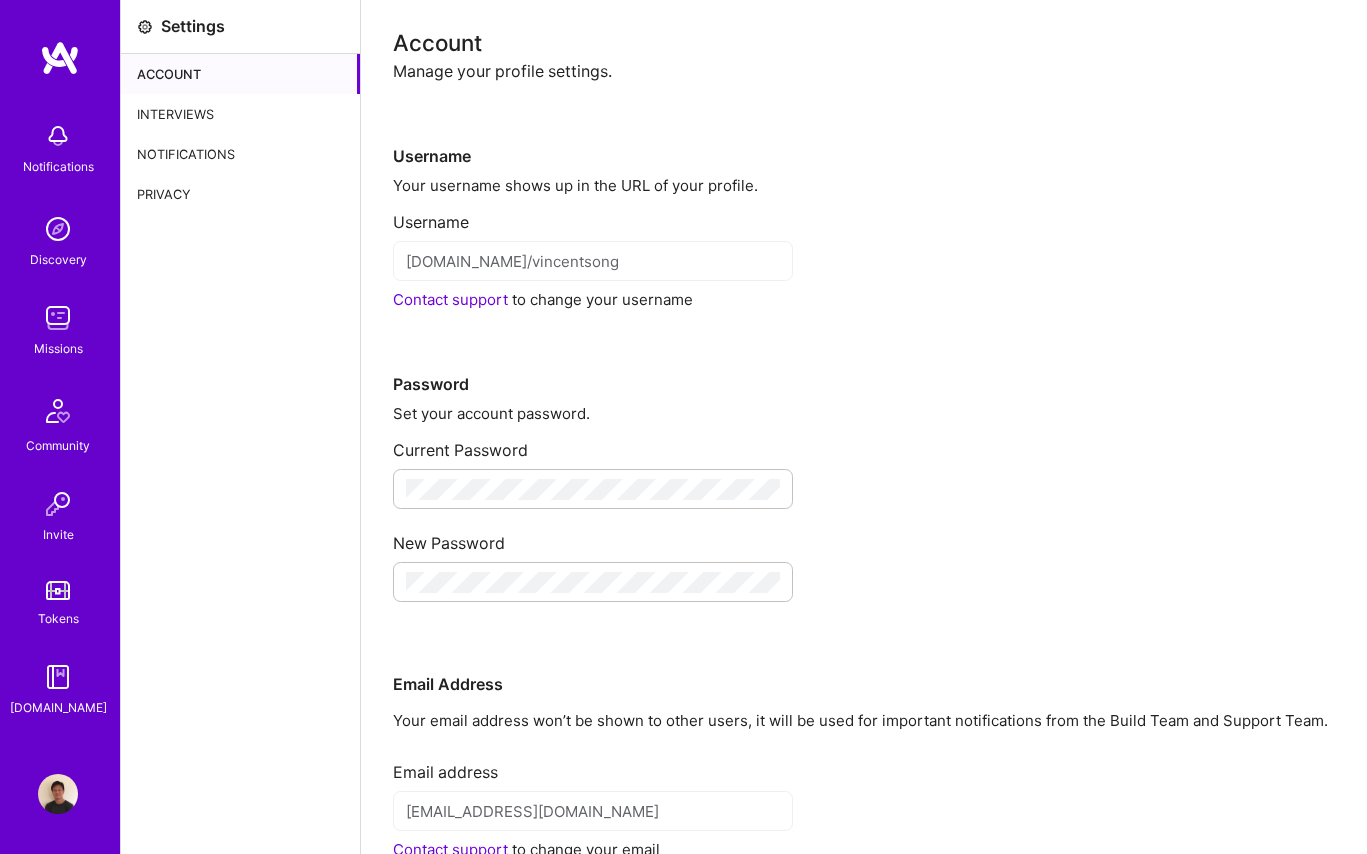 click on "Privacy" at bounding box center (240, 194) 